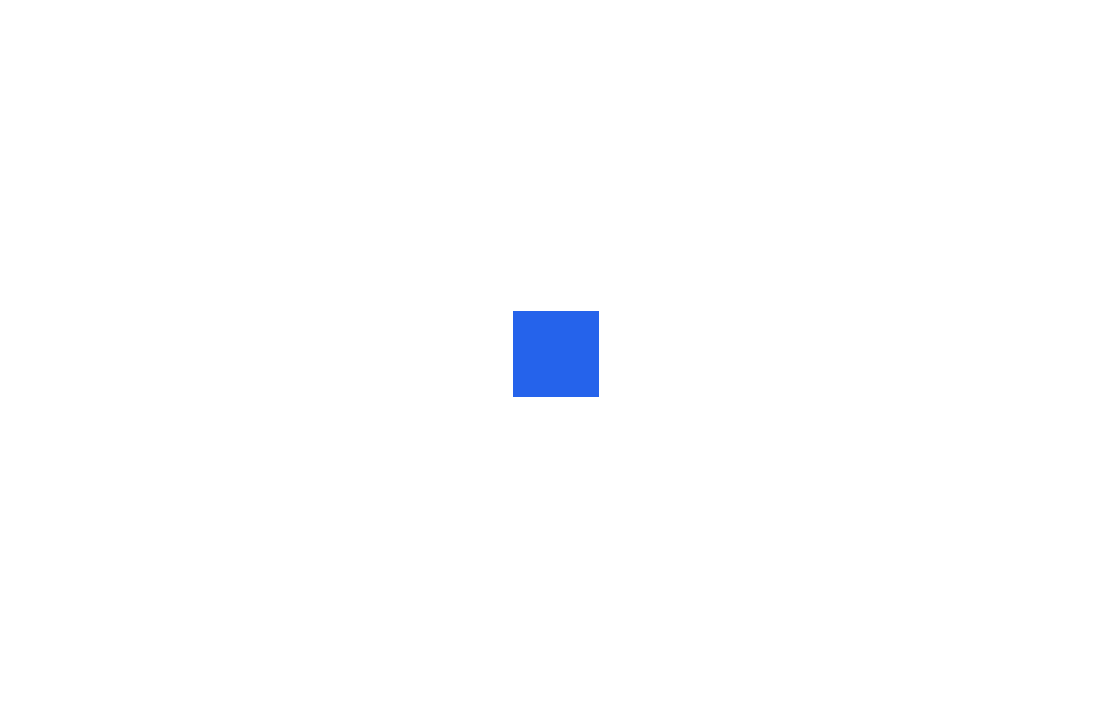 scroll, scrollTop: 0, scrollLeft: 0, axis: both 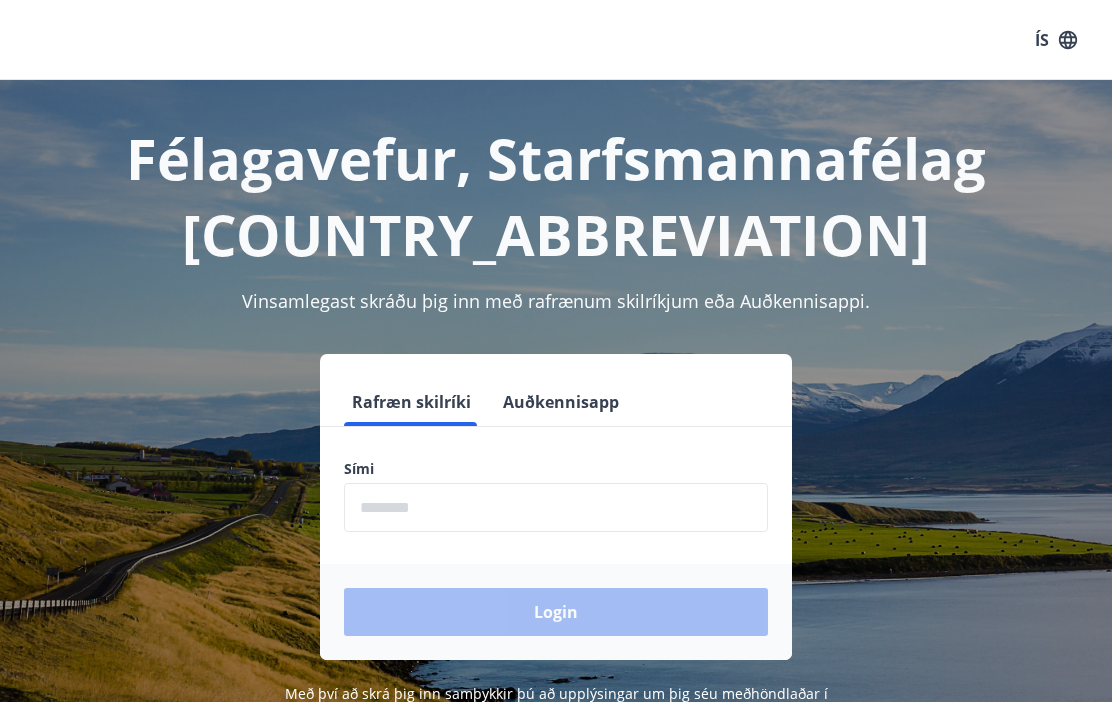 click at bounding box center [556, 507] 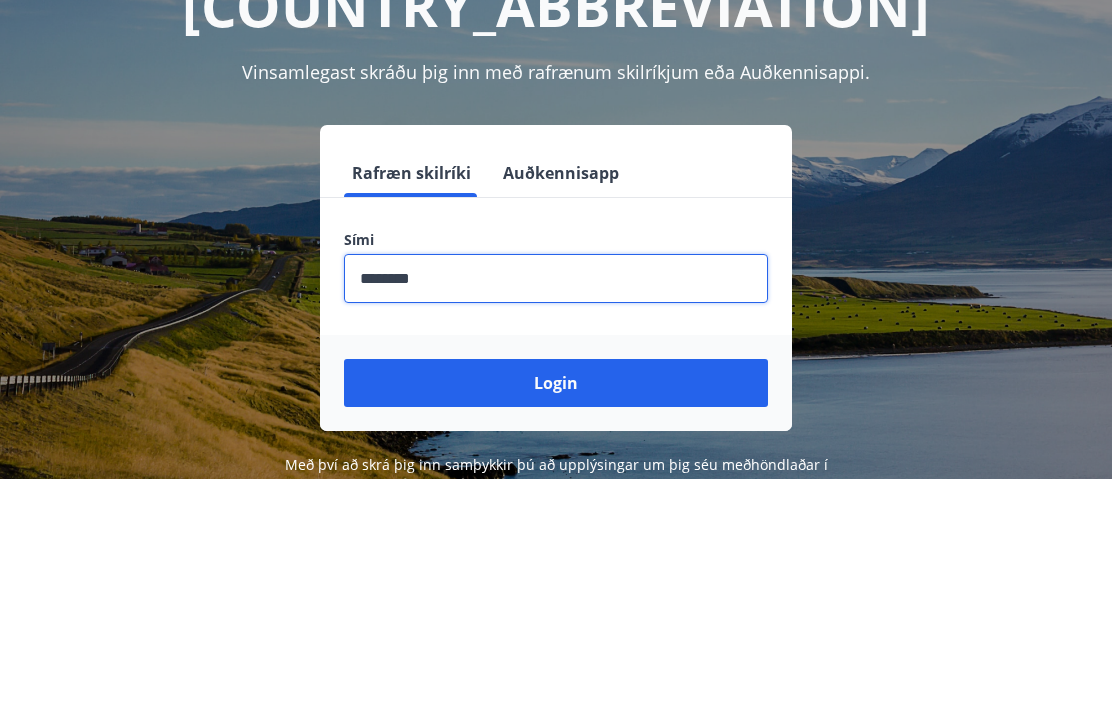 type on "********" 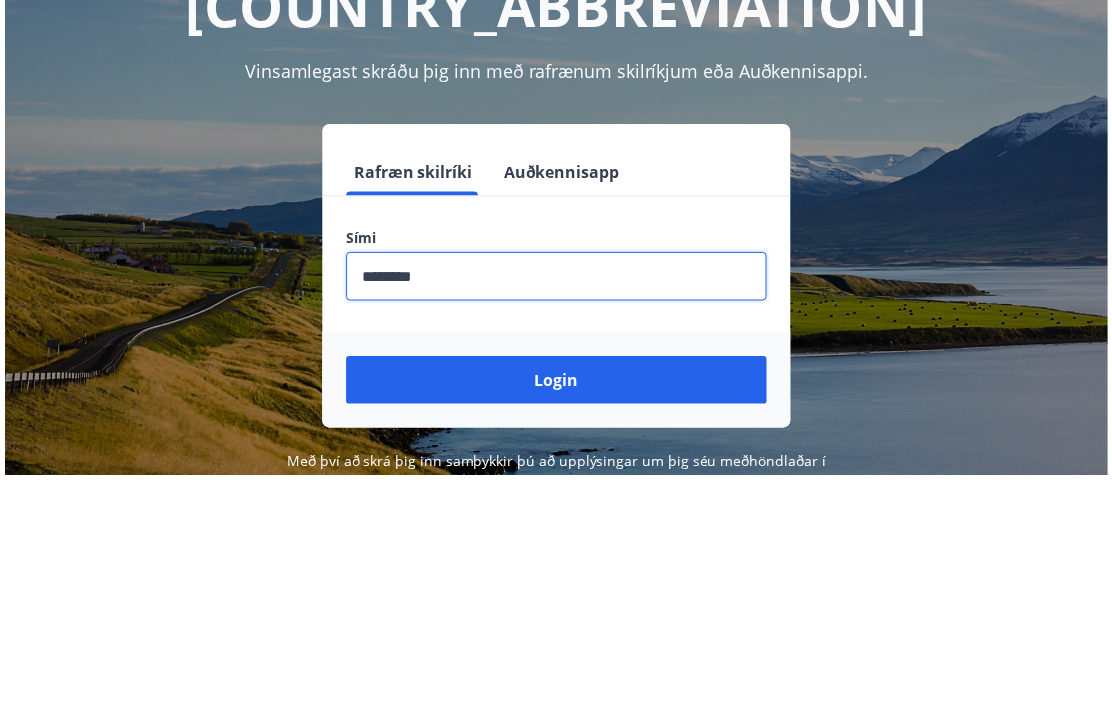 scroll, scrollTop: 229, scrollLeft: 0, axis: vertical 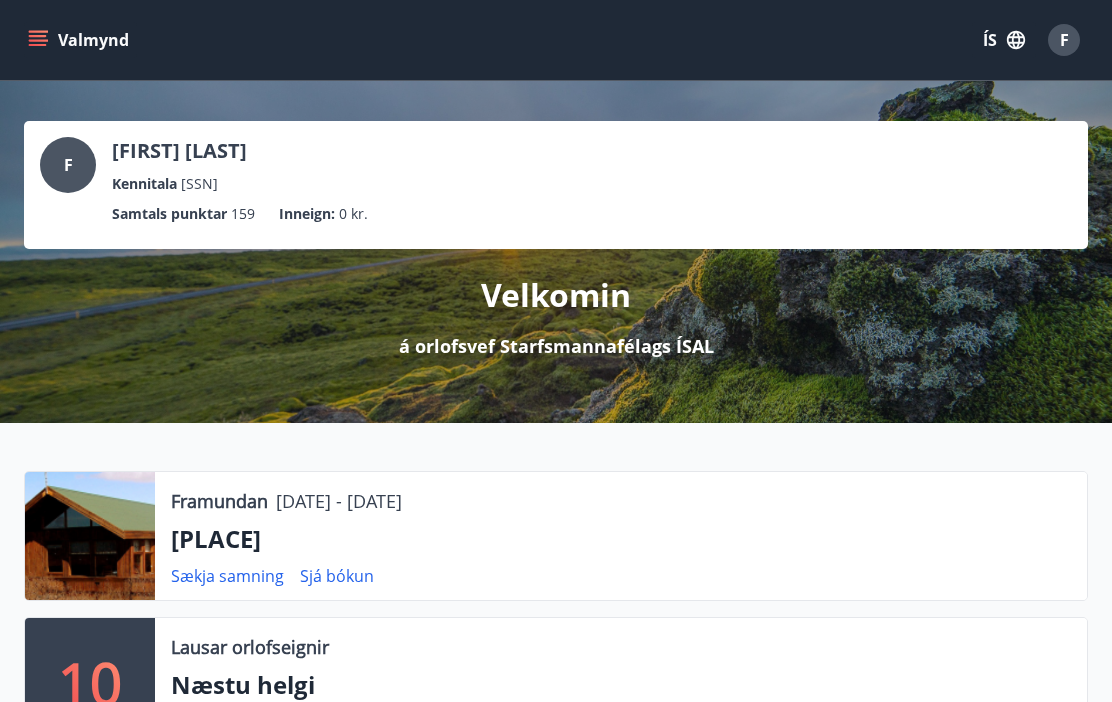 click on "[PLACE]" at bounding box center (621, 539) 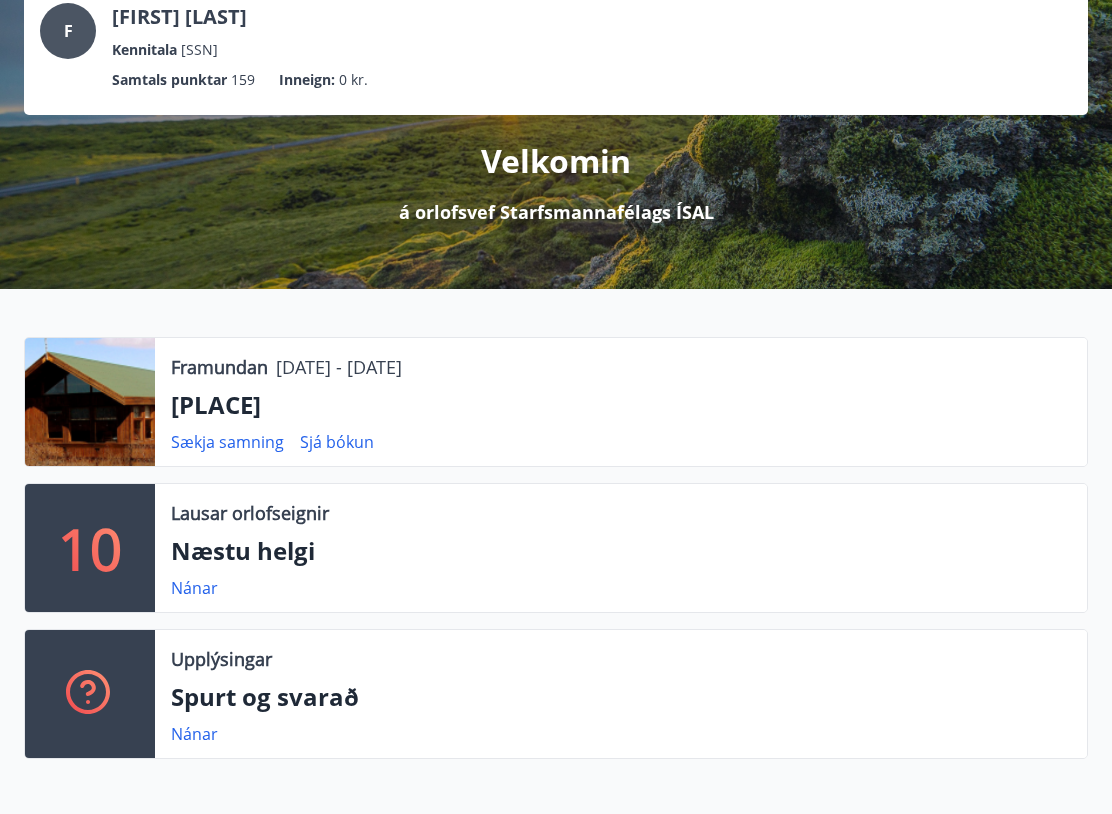 scroll, scrollTop: 134, scrollLeft: 0, axis: vertical 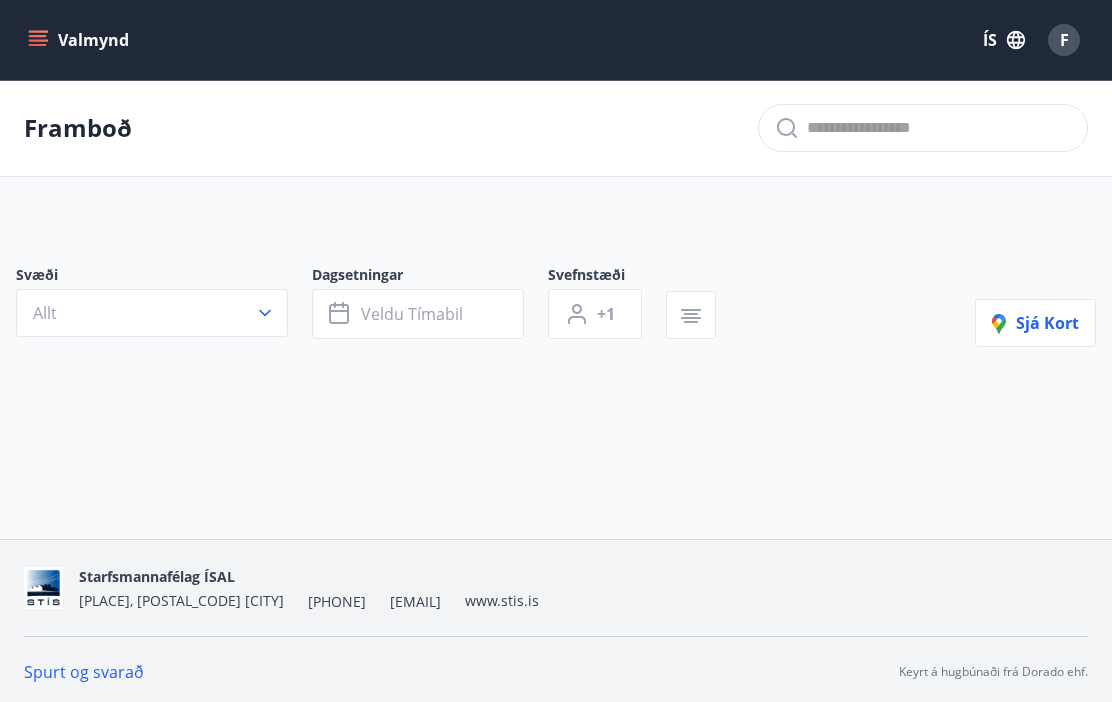 type on "*" 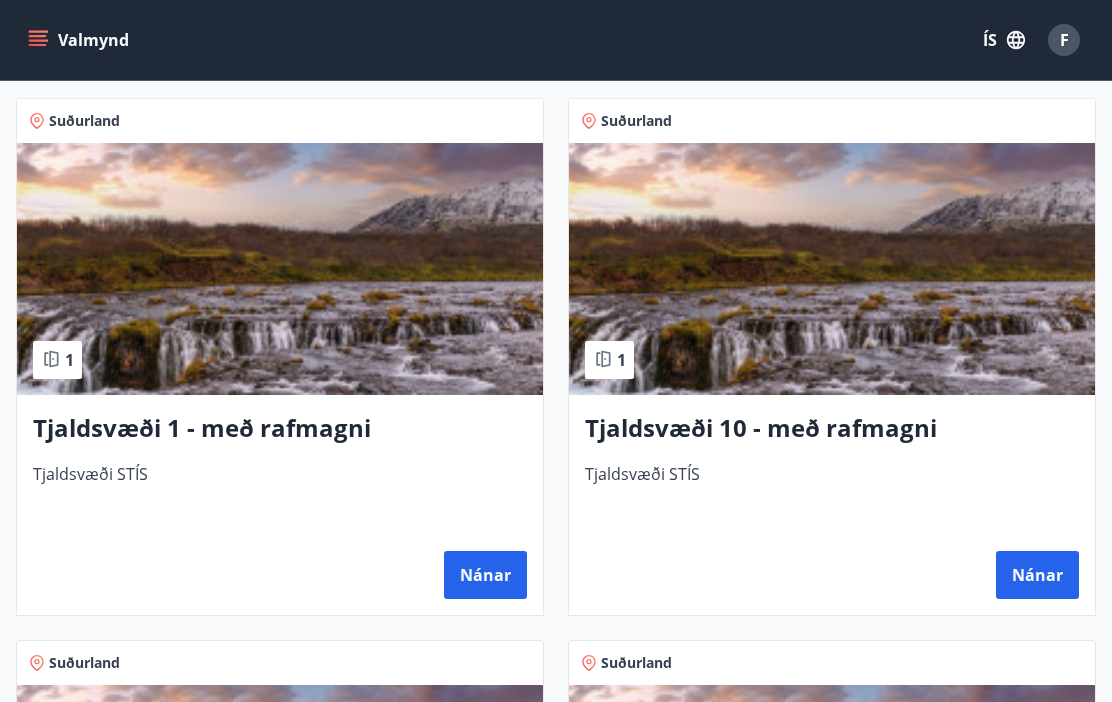 scroll, scrollTop: 0, scrollLeft: 0, axis: both 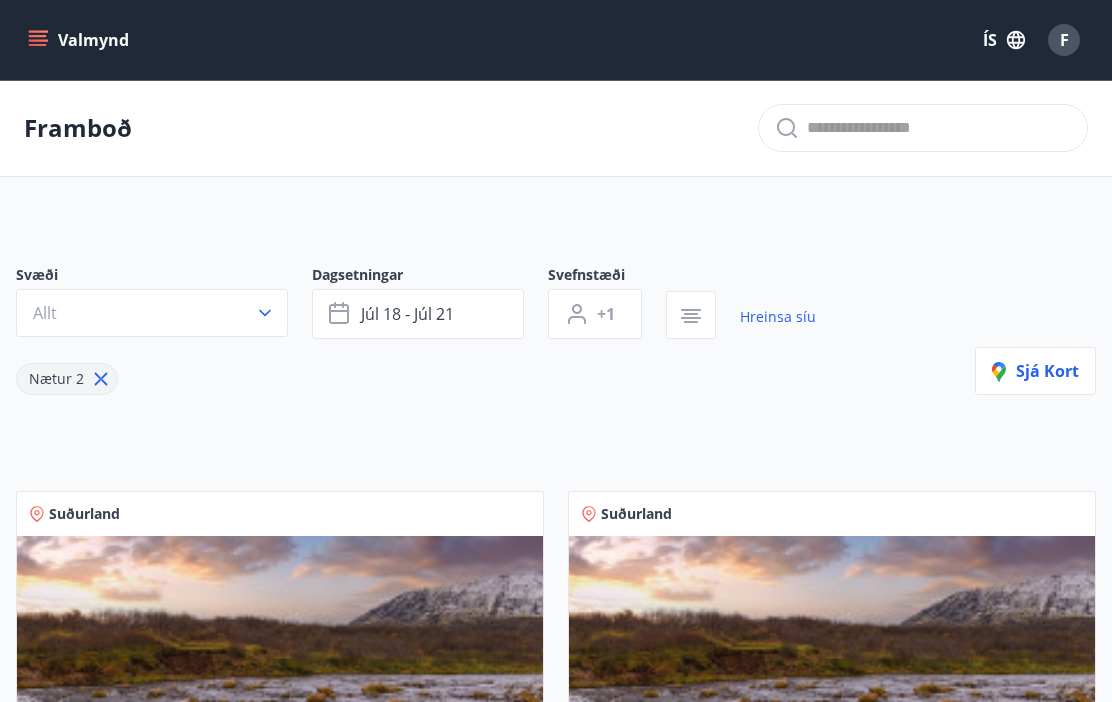 click 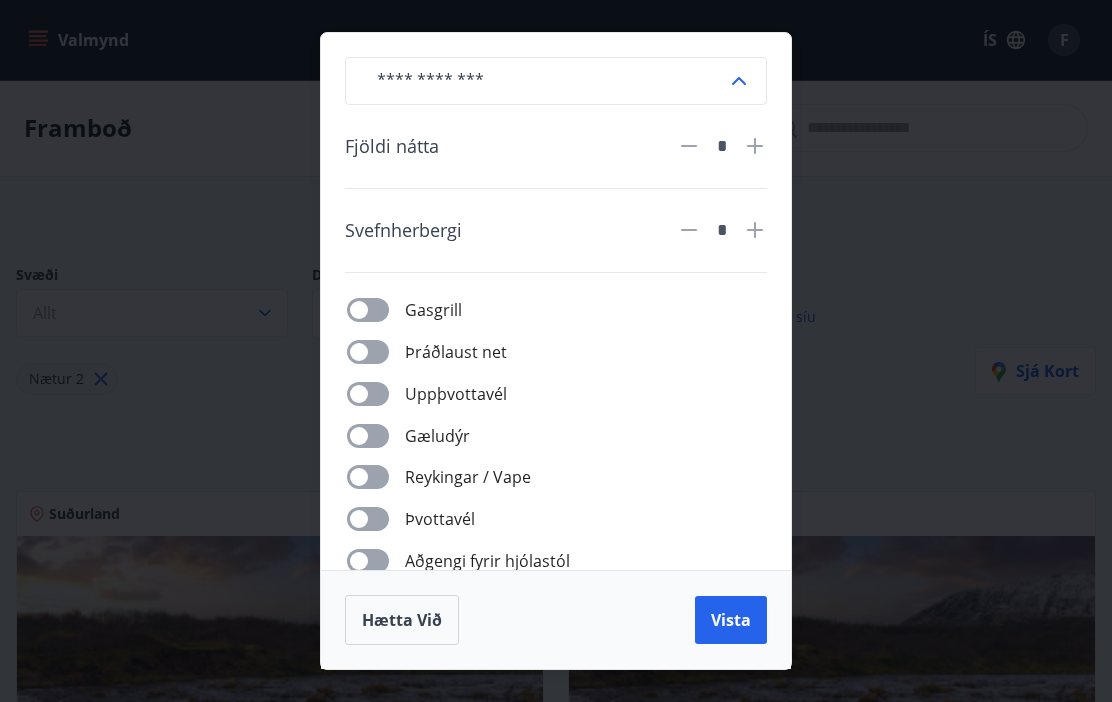 click on "Hætta við" at bounding box center (402, 620) 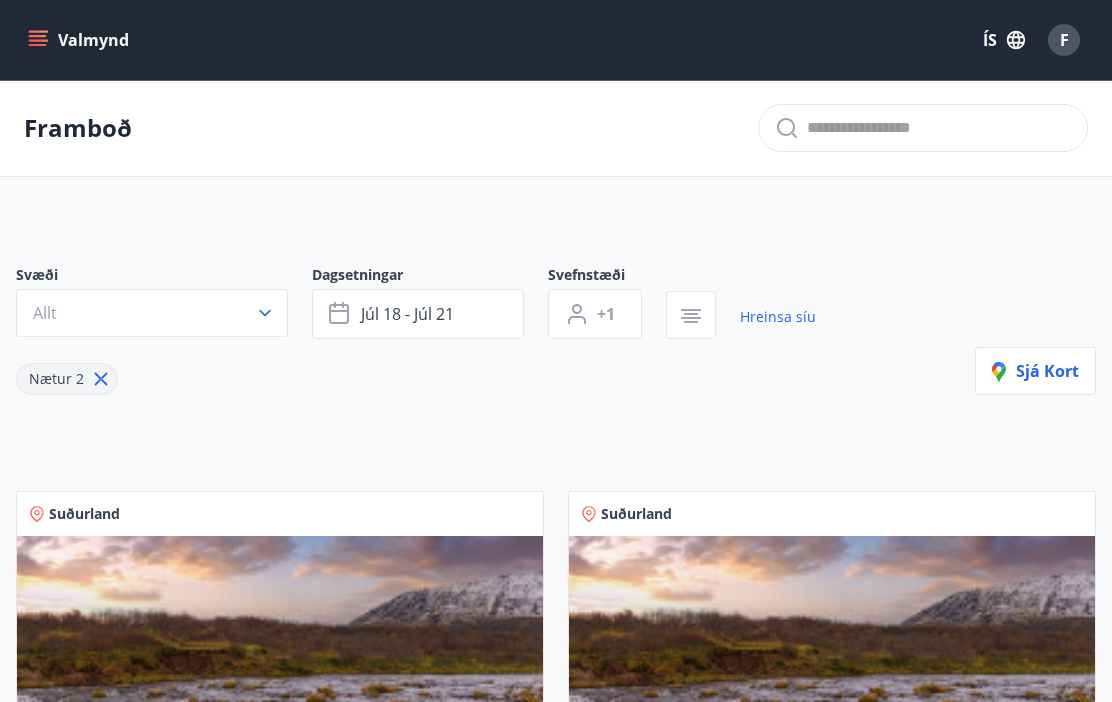 click at bounding box center (939, 128) 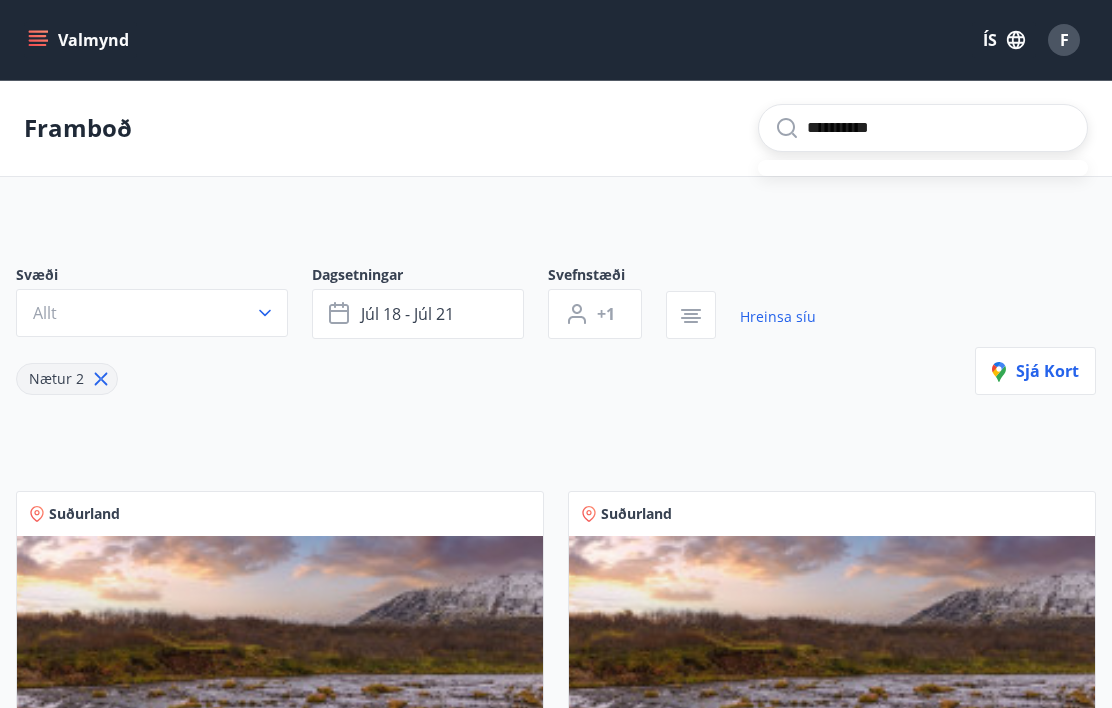 type on "**********" 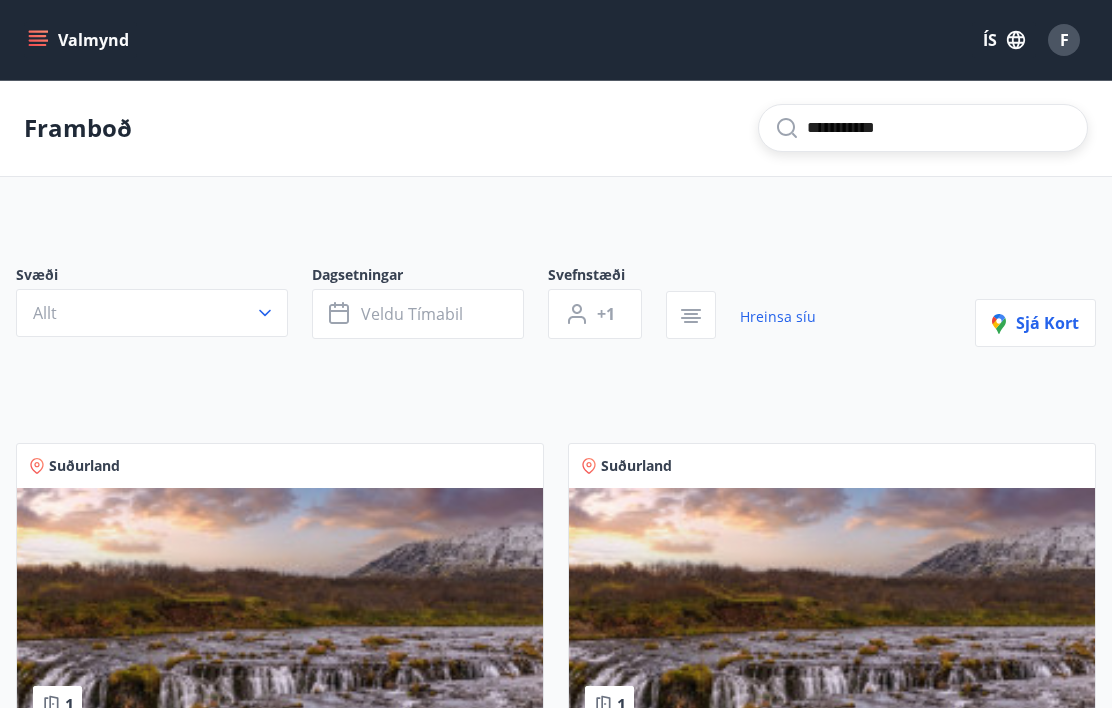 type on "*" 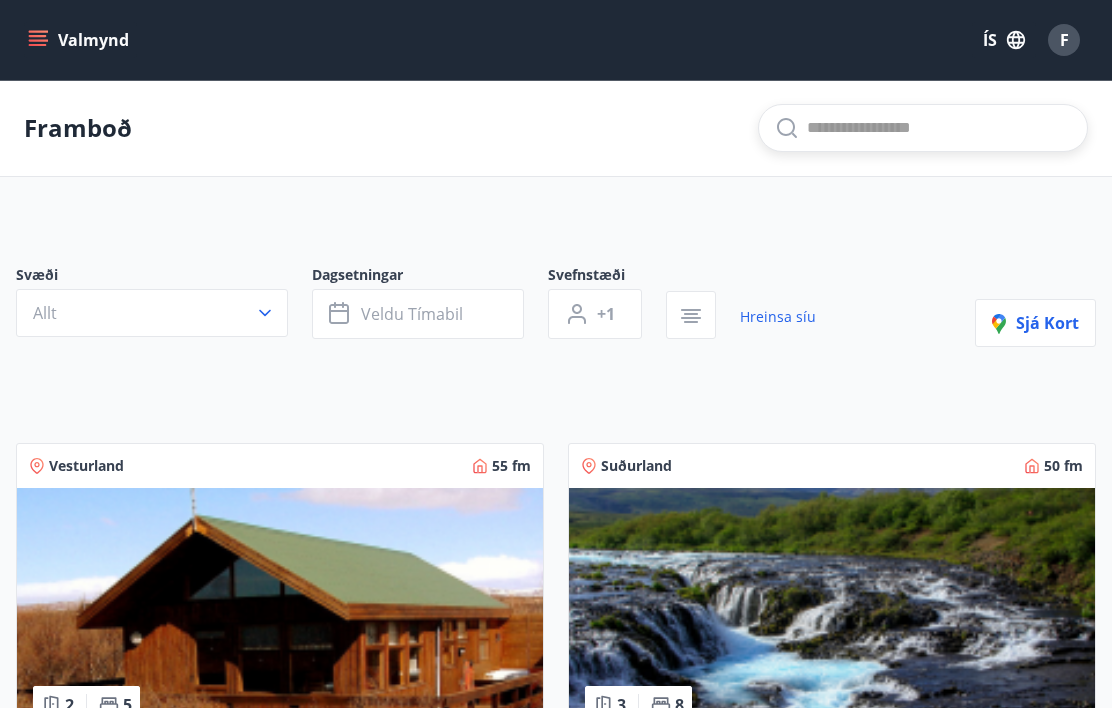click on "Allt" at bounding box center (152, 313) 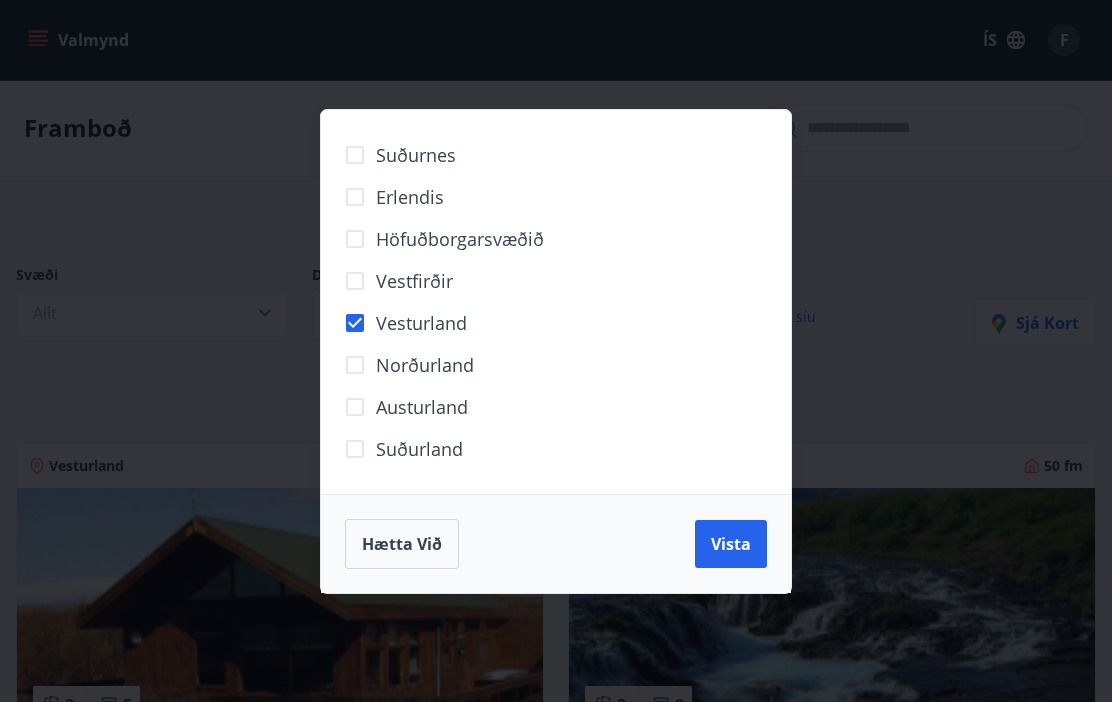 click on "Vista" at bounding box center (731, 544) 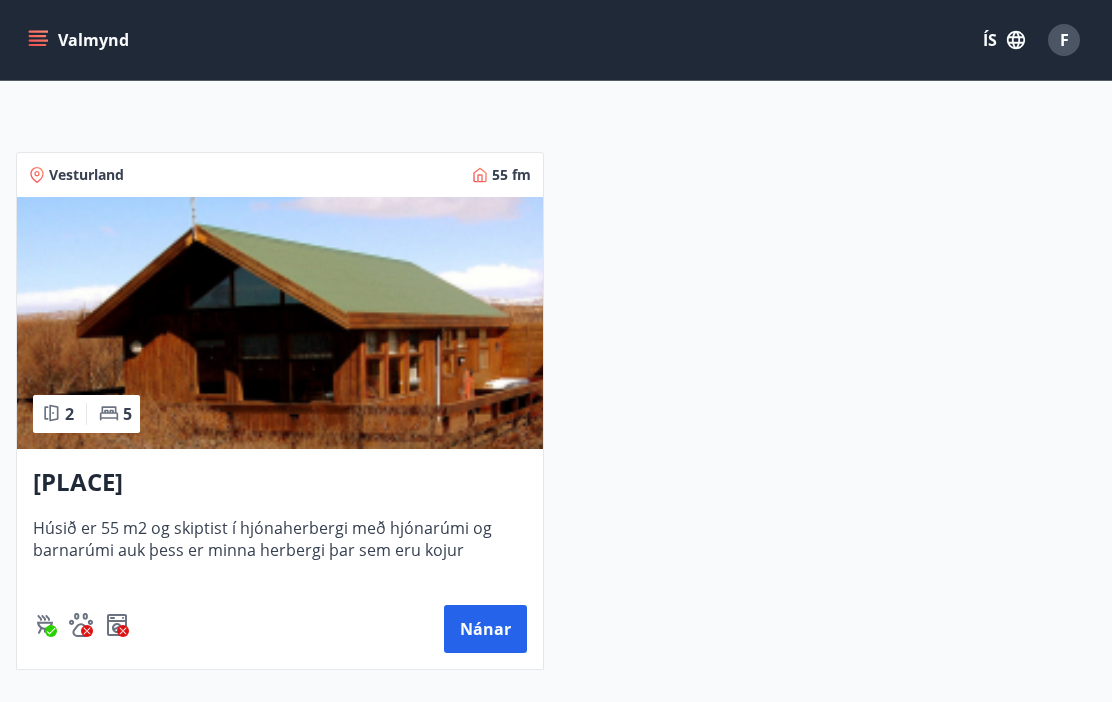 scroll, scrollTop: 338, scrollLeft: 0, axis: vertical 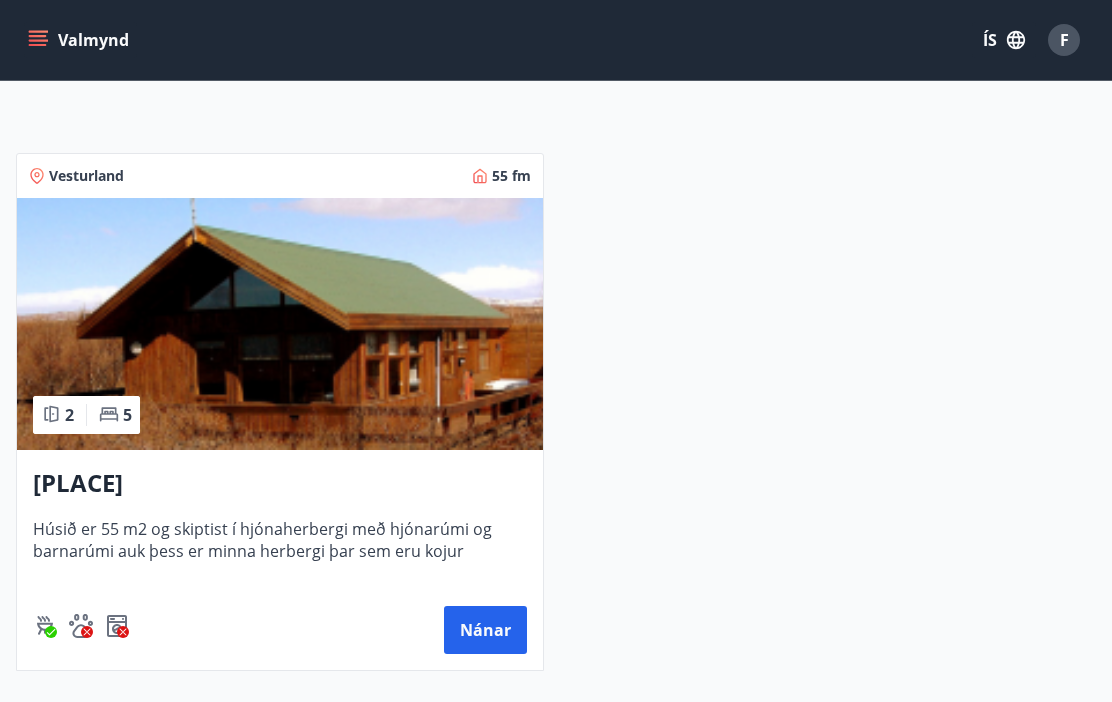 click on "Nánar" at bounding box center [485, 630] 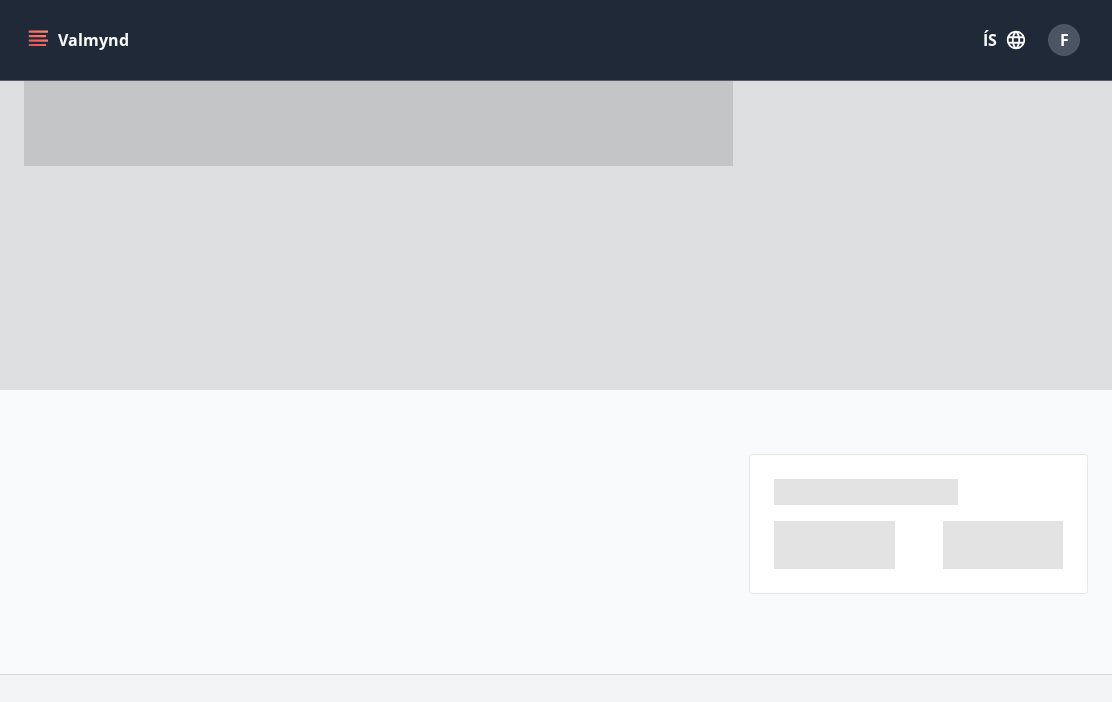 scroll, scrollTop: 0, scrollLeft: 0, axis: both 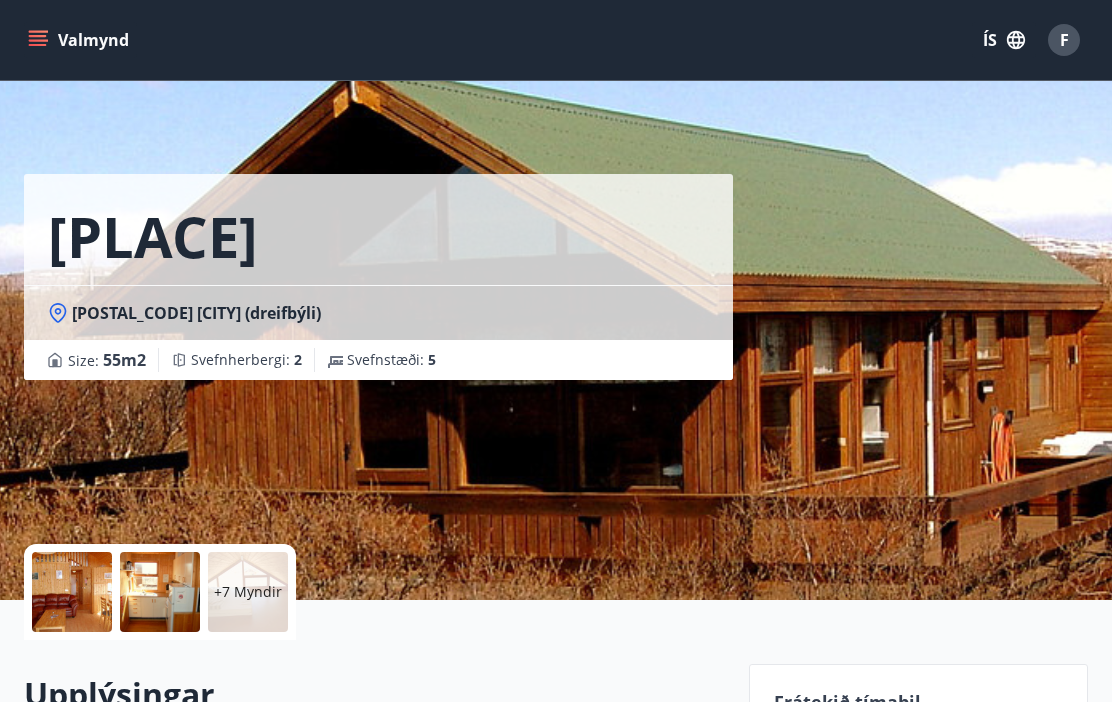click at bounding box center [72, 592] 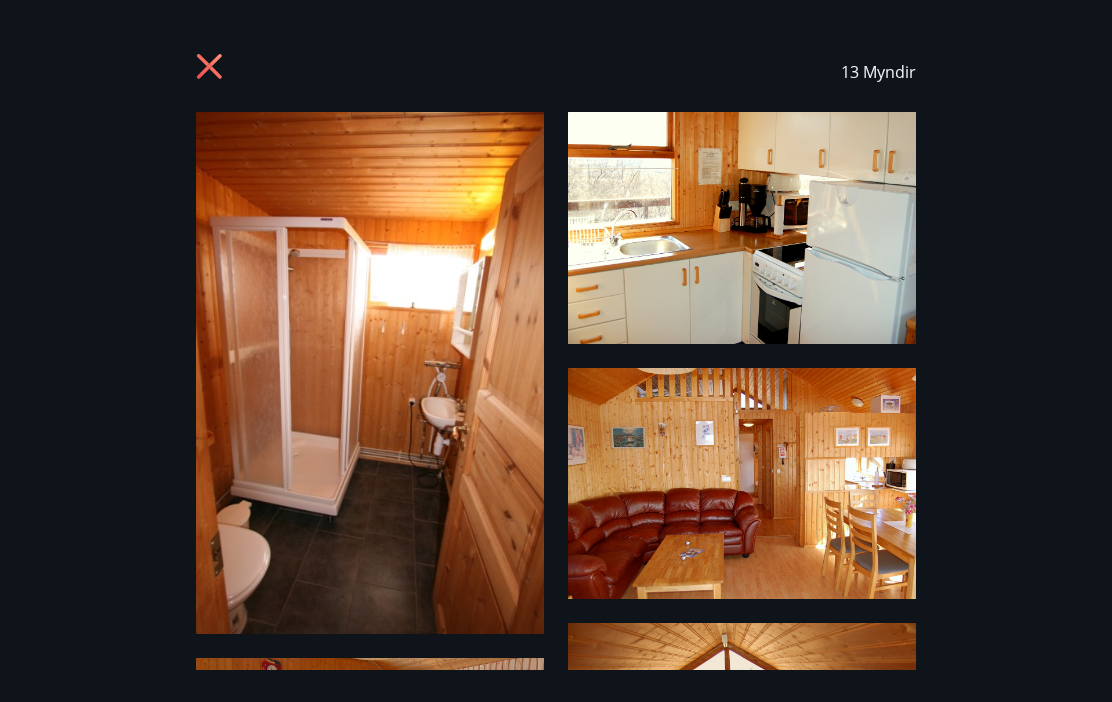 click at bounding box center (370, 373) 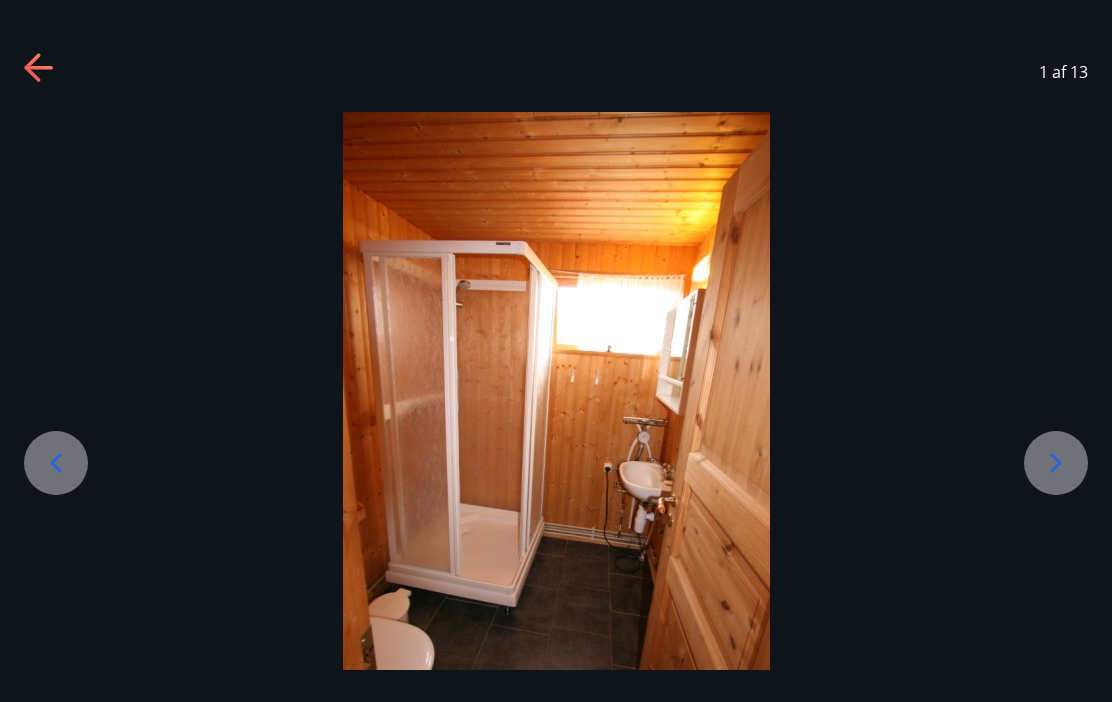 click 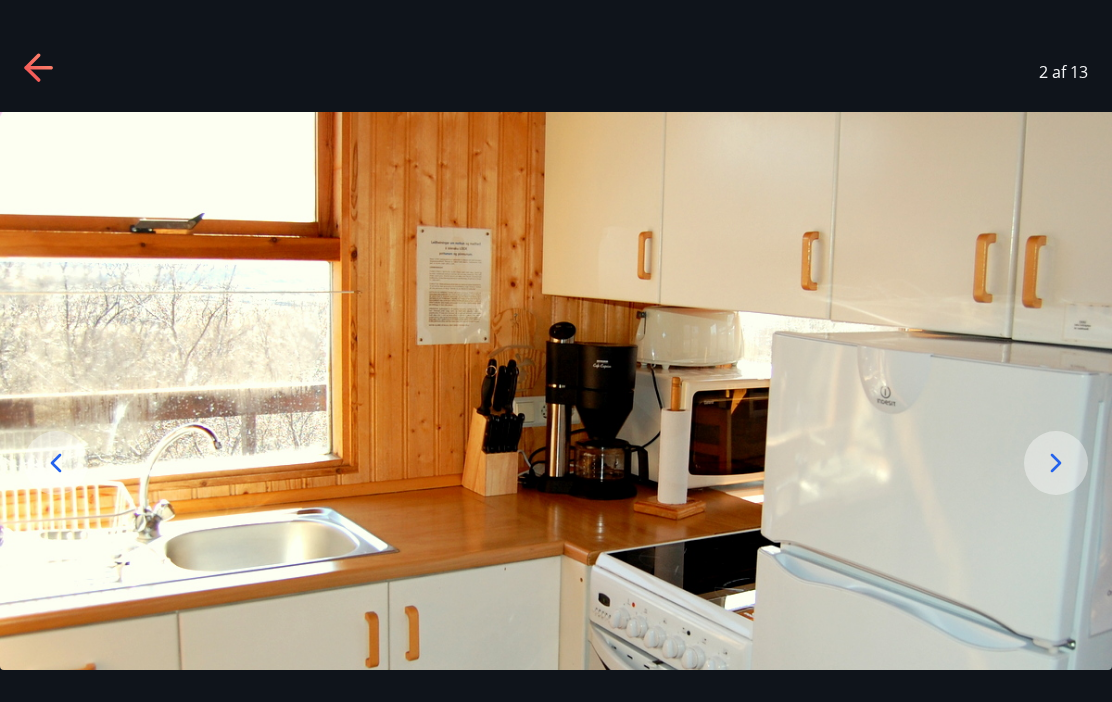 click 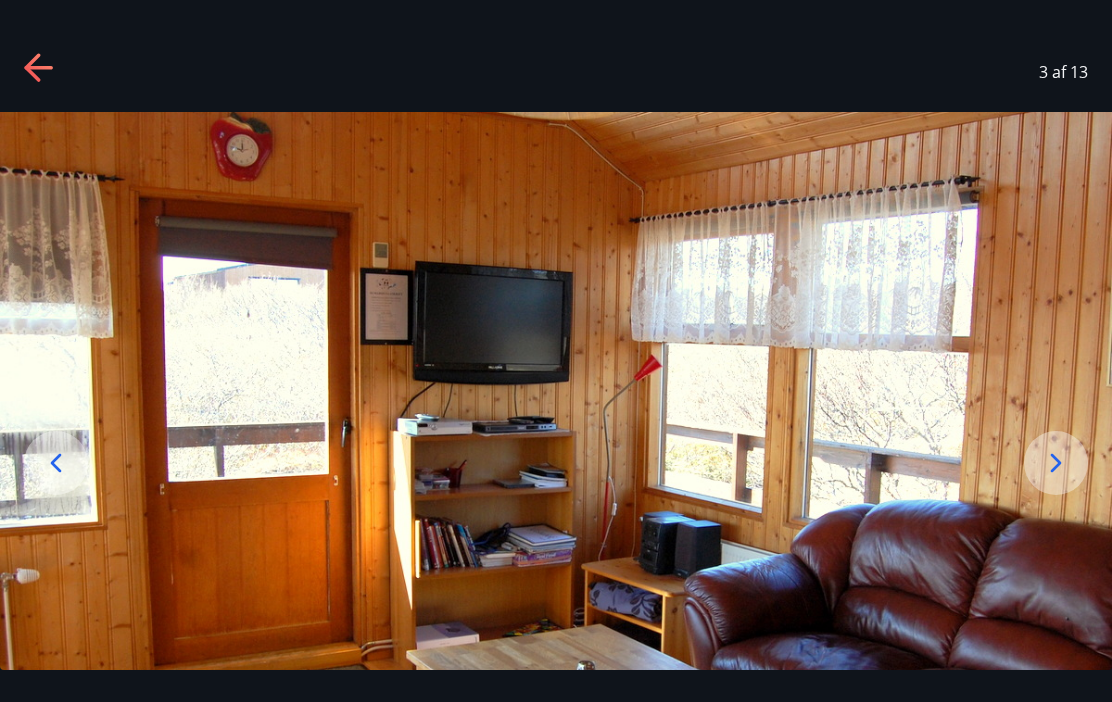 click 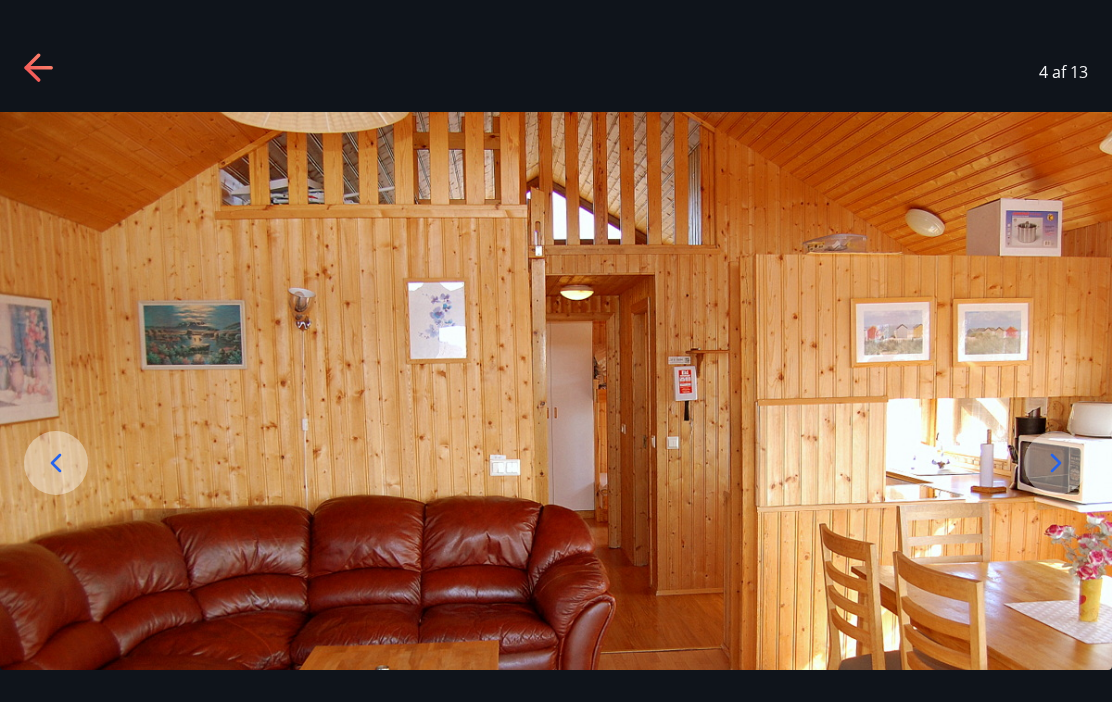 click 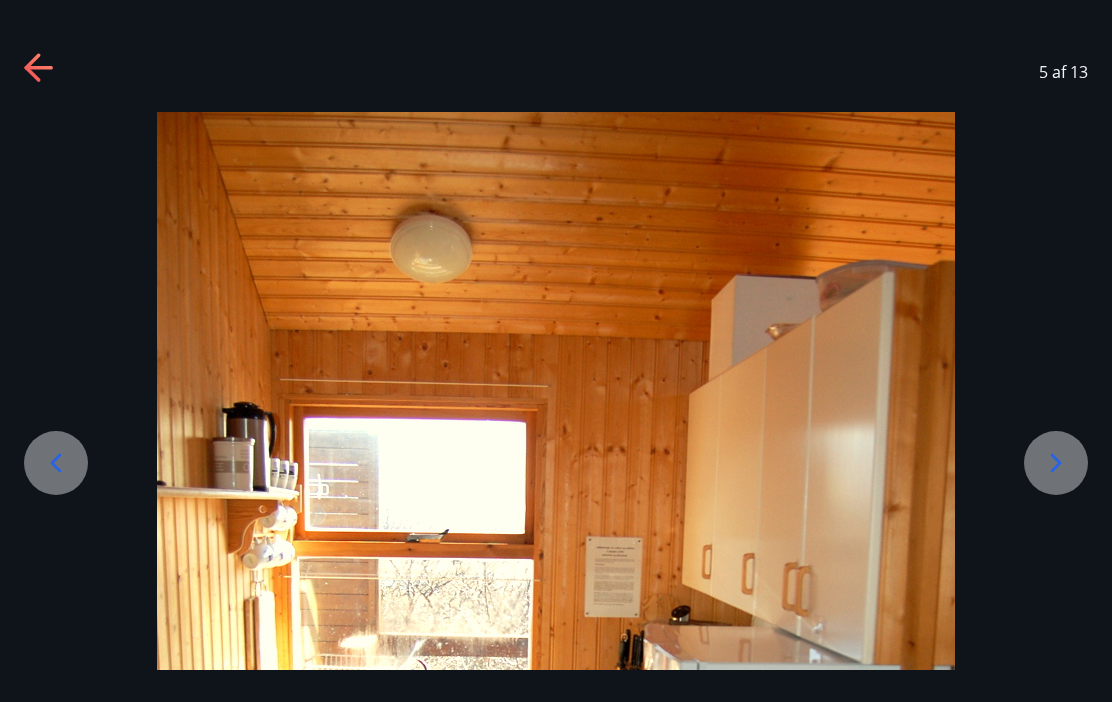 click 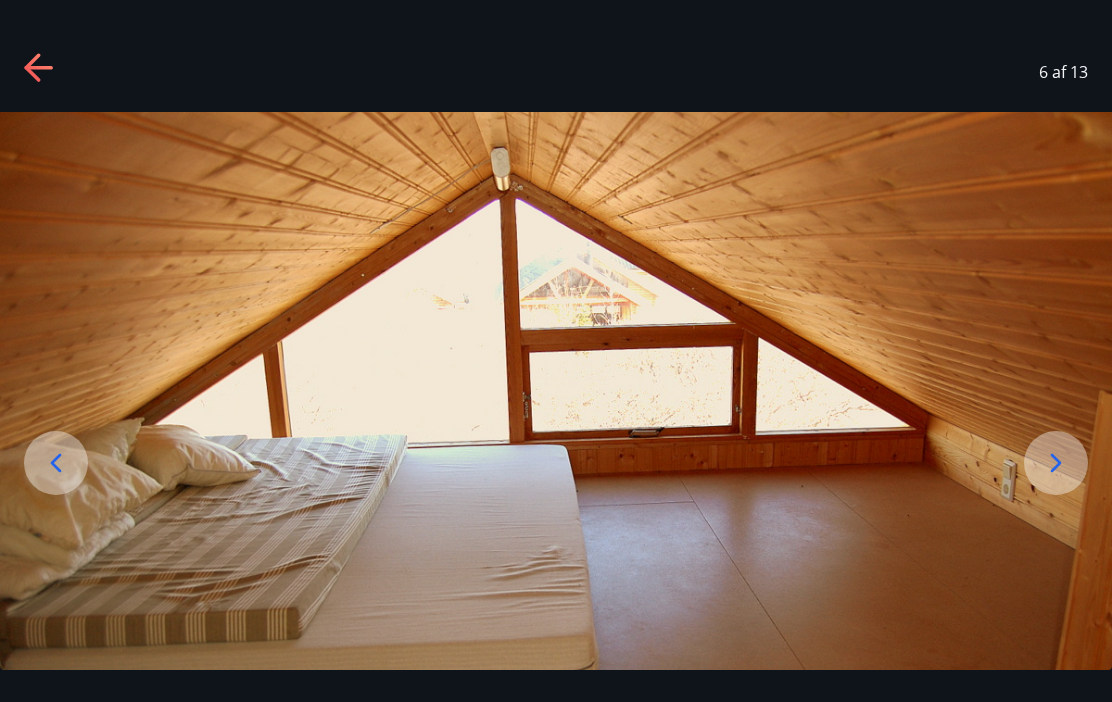 click 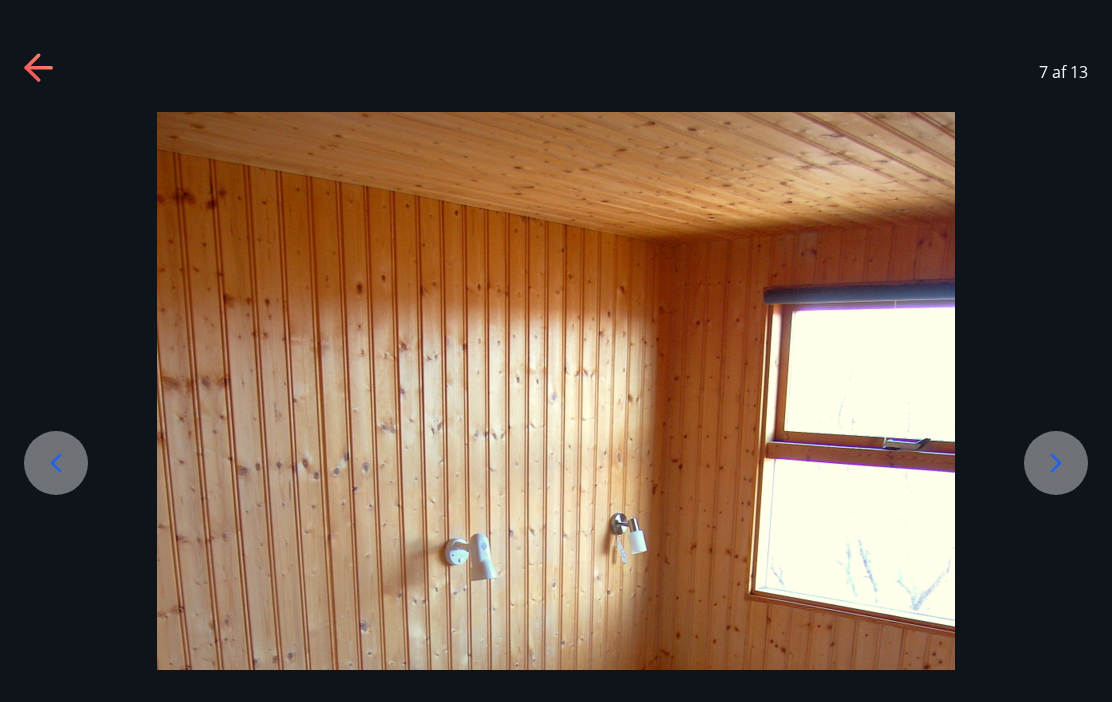click 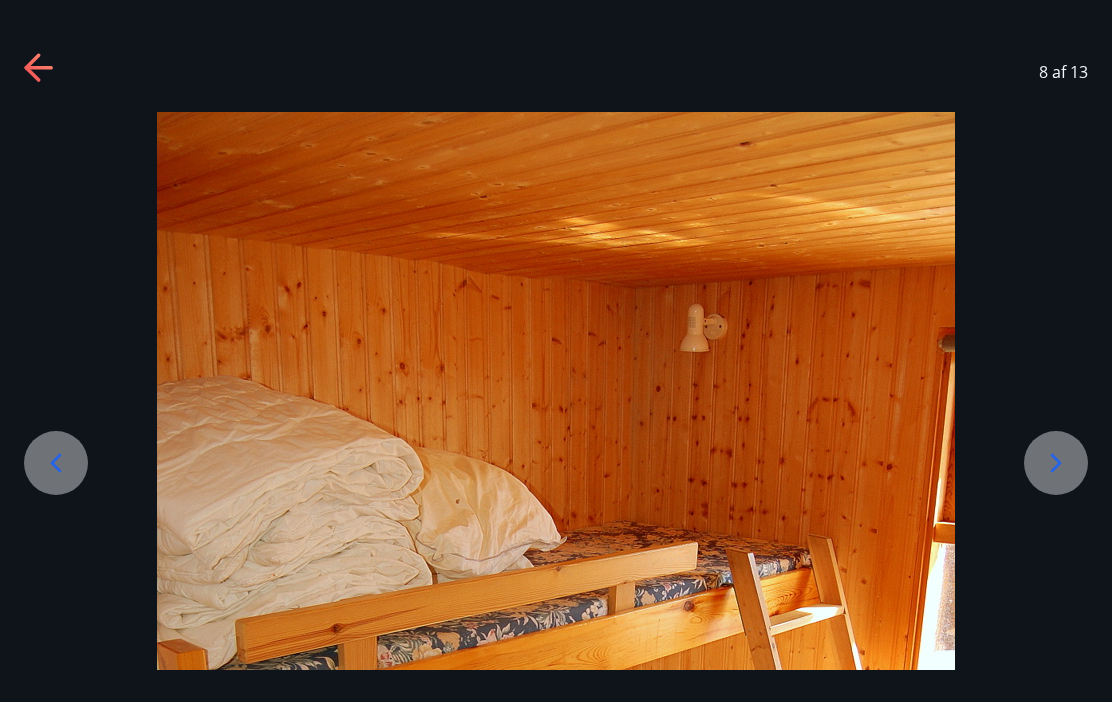 click 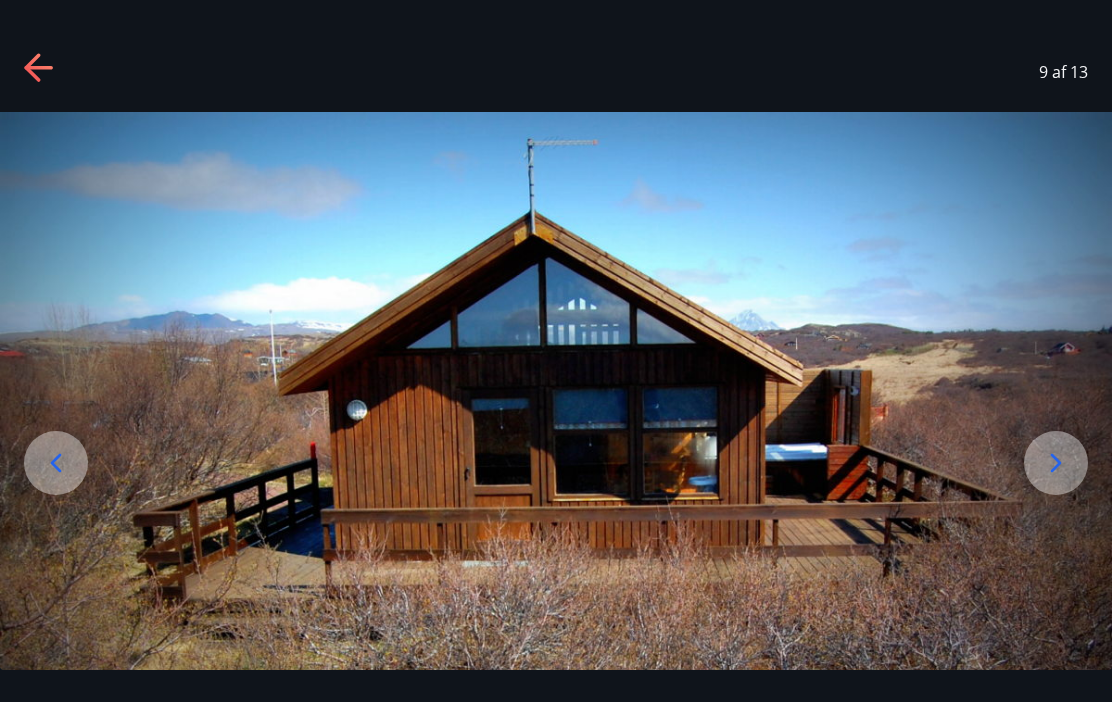 click 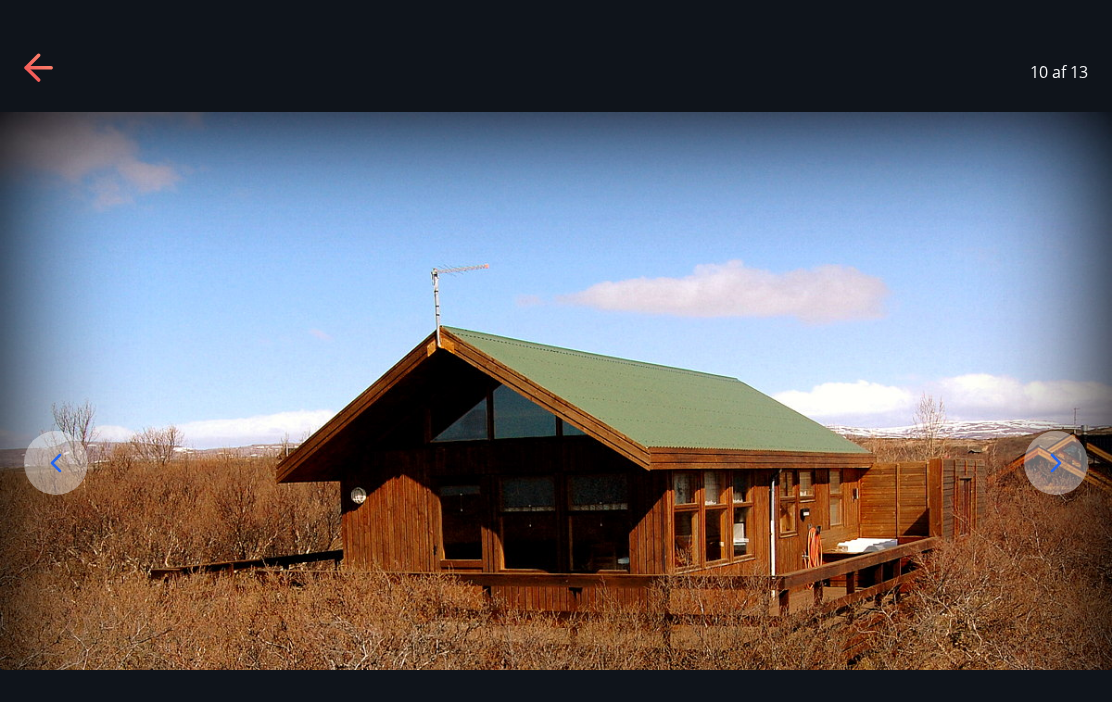 click at bounding box center [1056, 463] 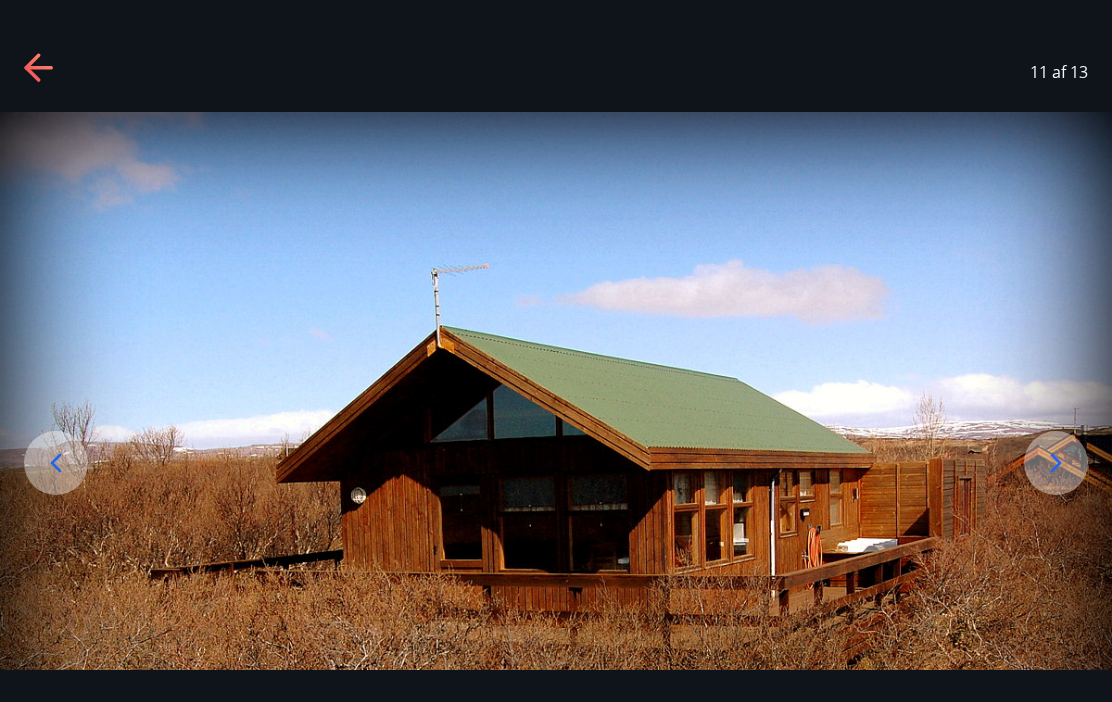 click 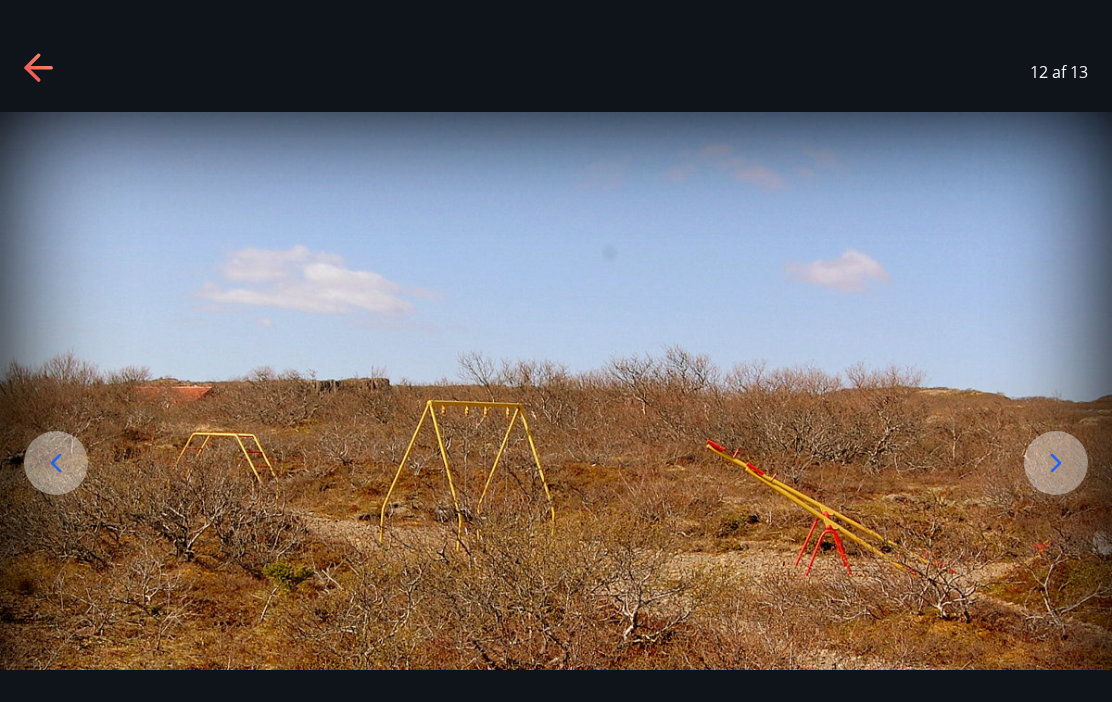 click 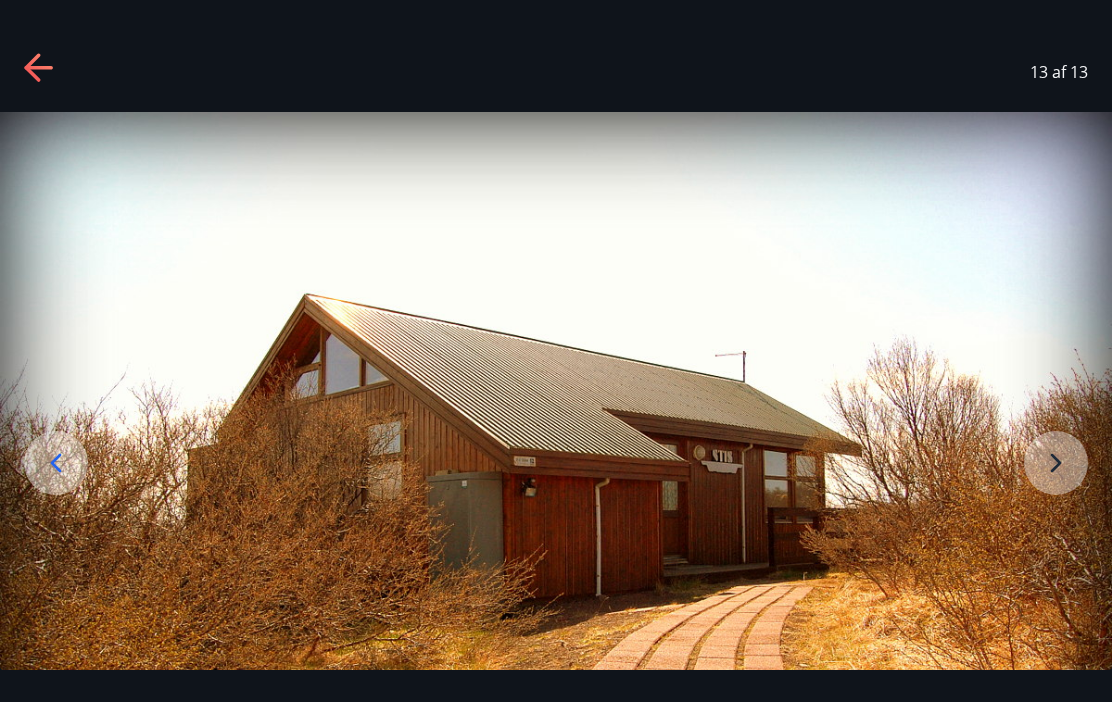 click at bounding box center [556, 481] 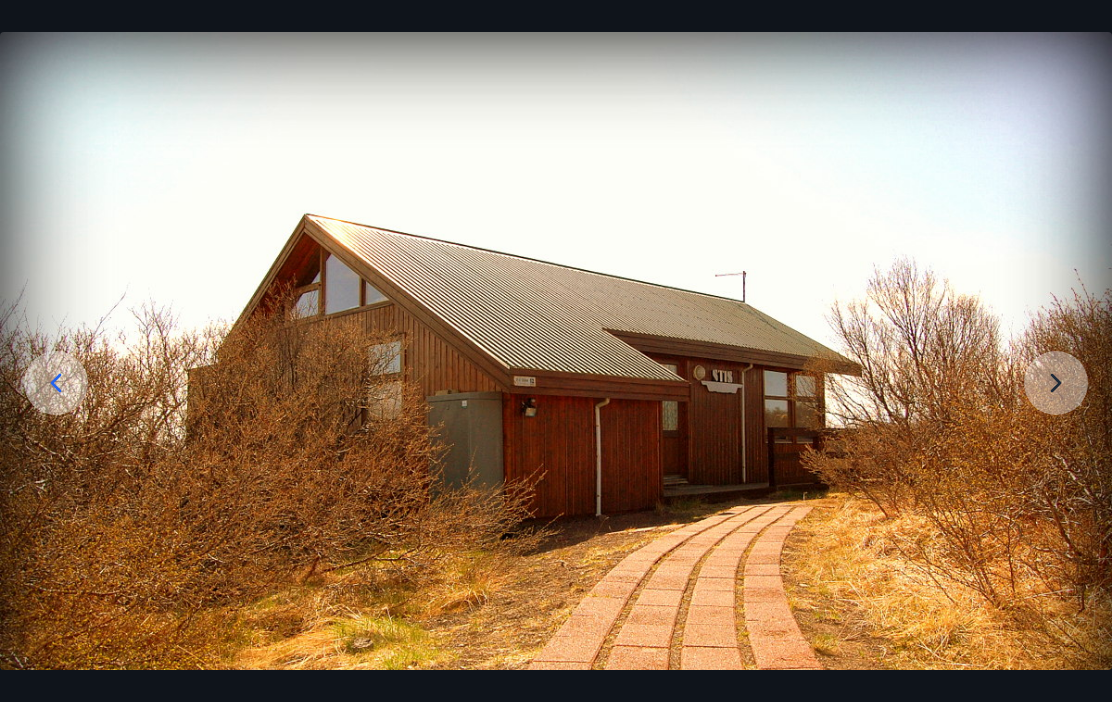 click at bounding box center [556, 401] 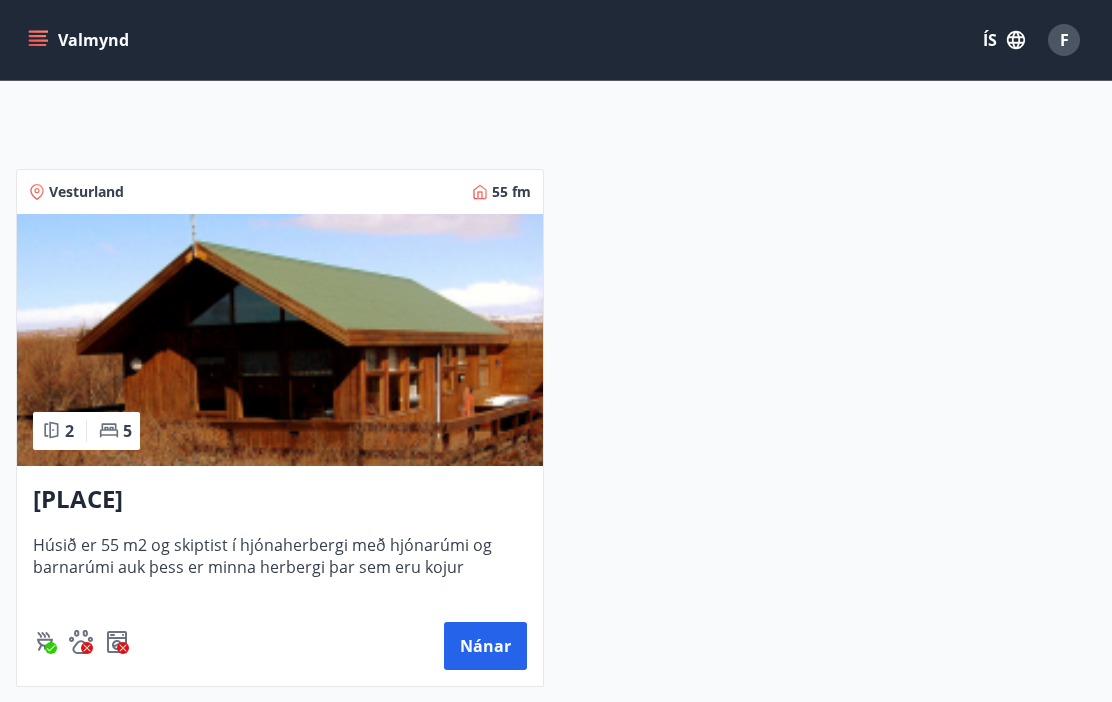 scroll, scrollTop: 429, scrollLeft: 0, axis: vertical 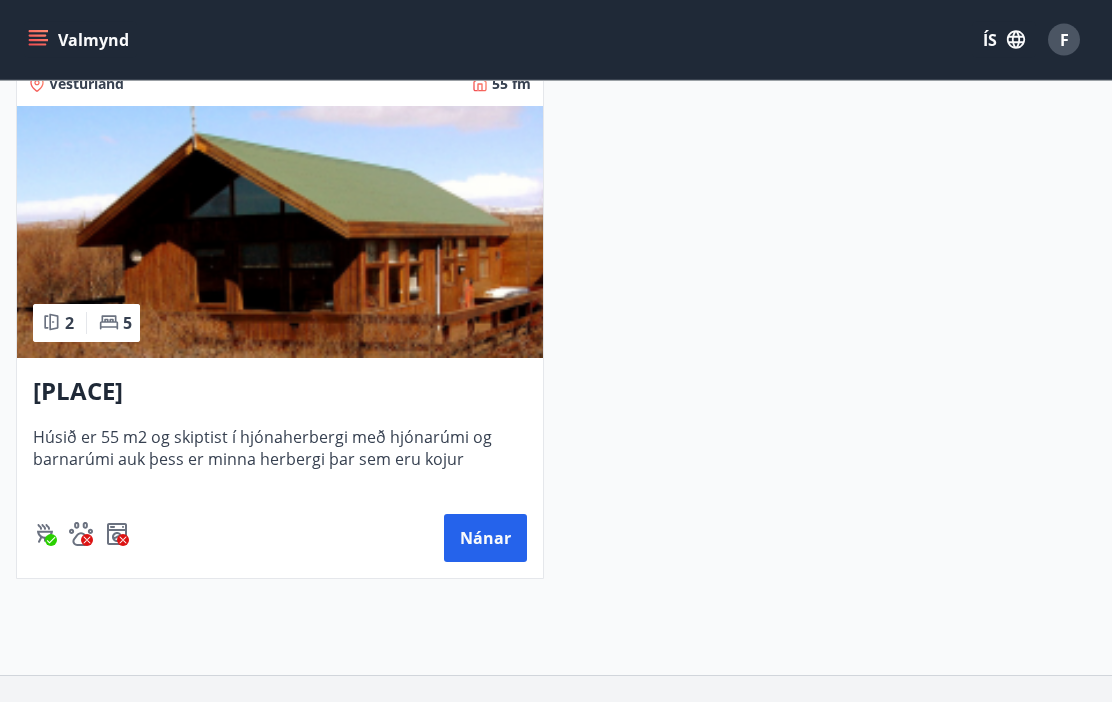 click on "Nánar" at bounding box center [485, 539] 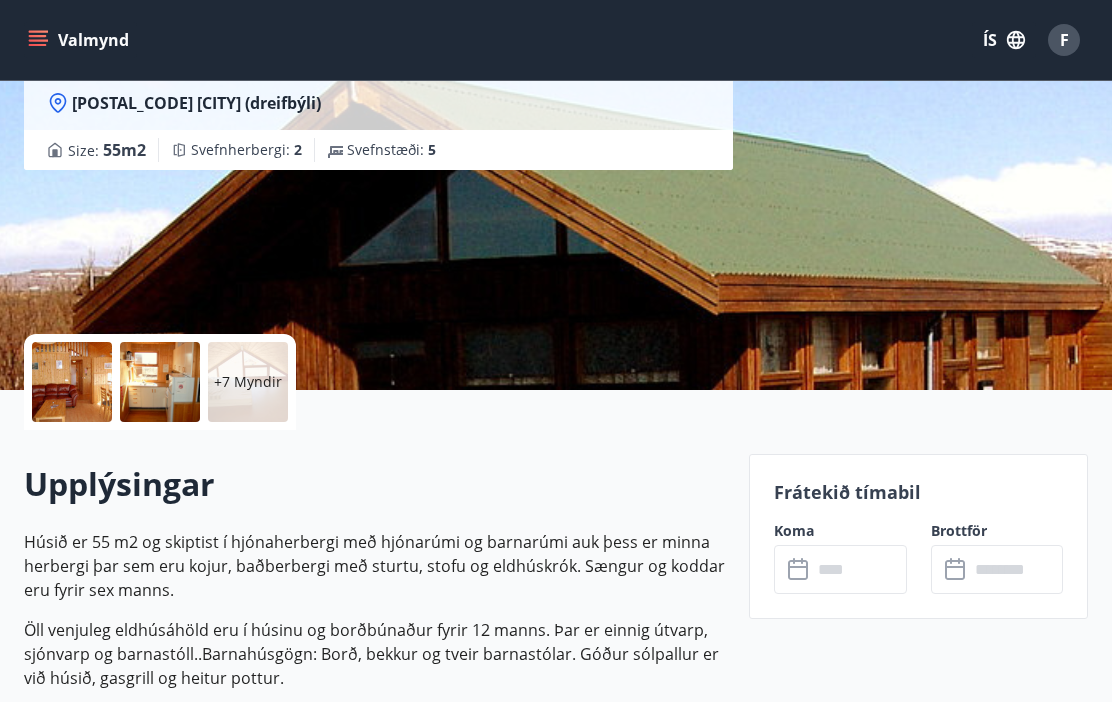 scroll, scrollTop: 0, scrollLeft: 0, axis: both 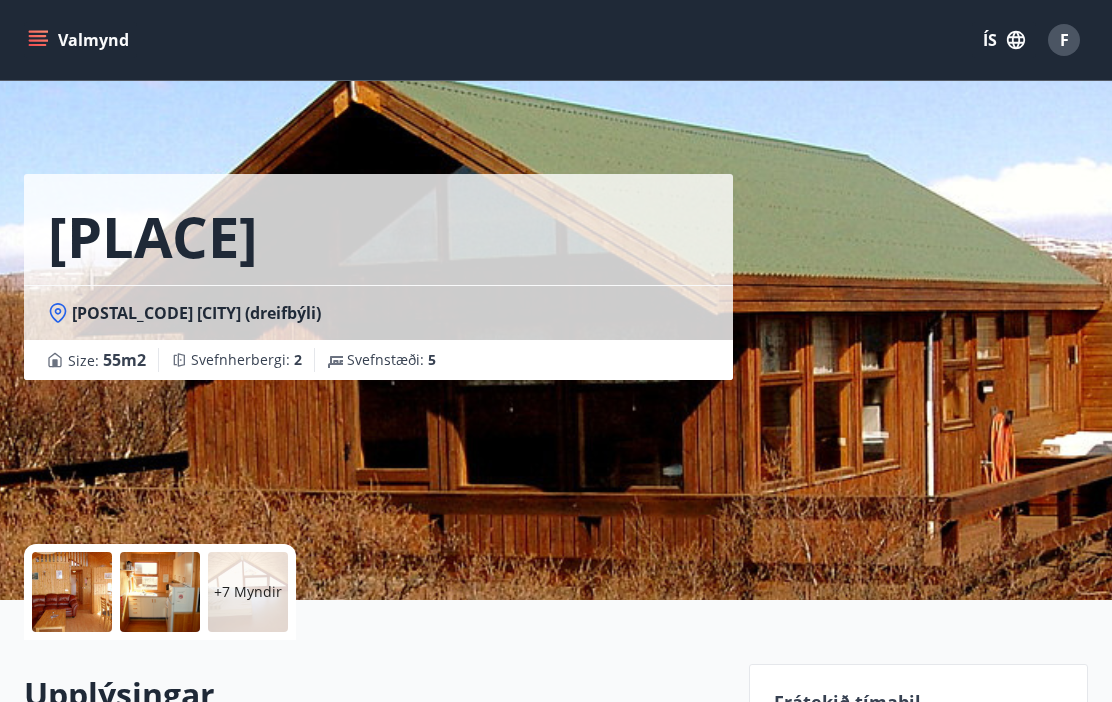 click at bounding box center (72, 592) 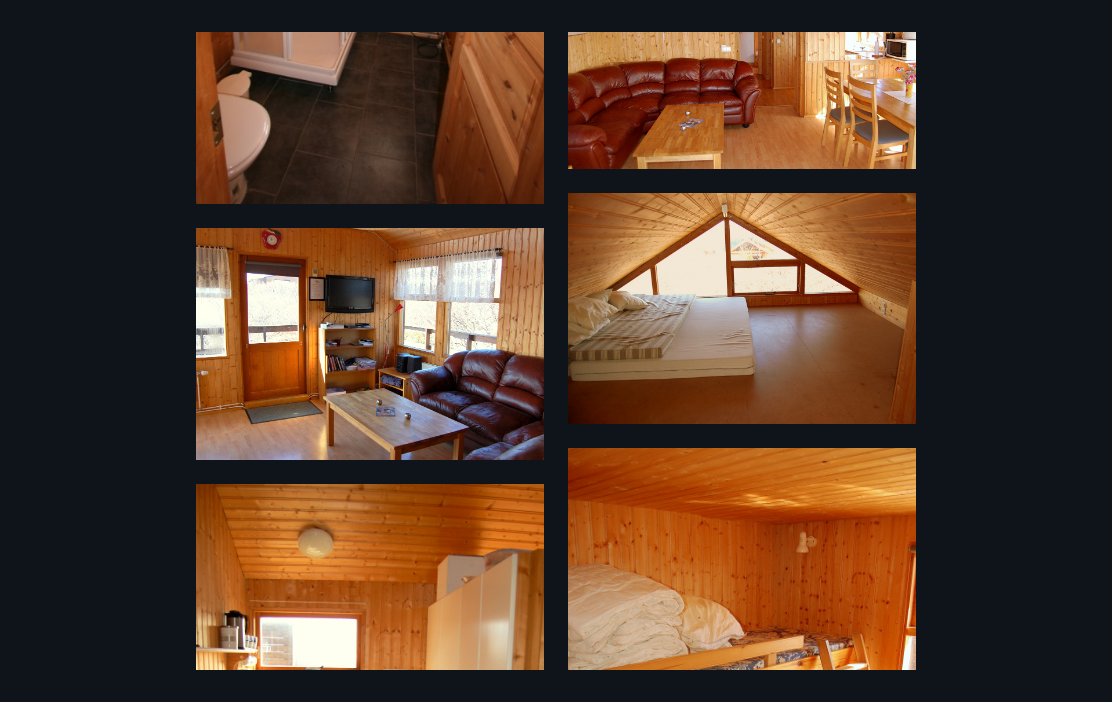 scroll, scrollTop: 431, scrollLeft: 0, axis: vertical 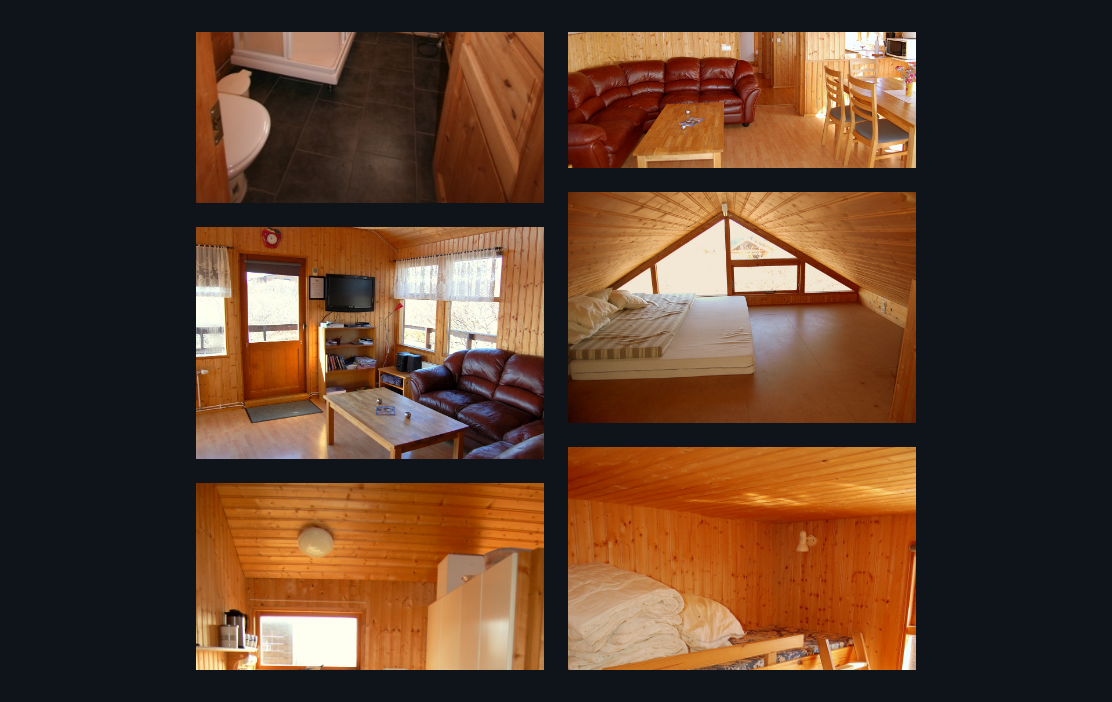 click at bounding box center [370, 343] 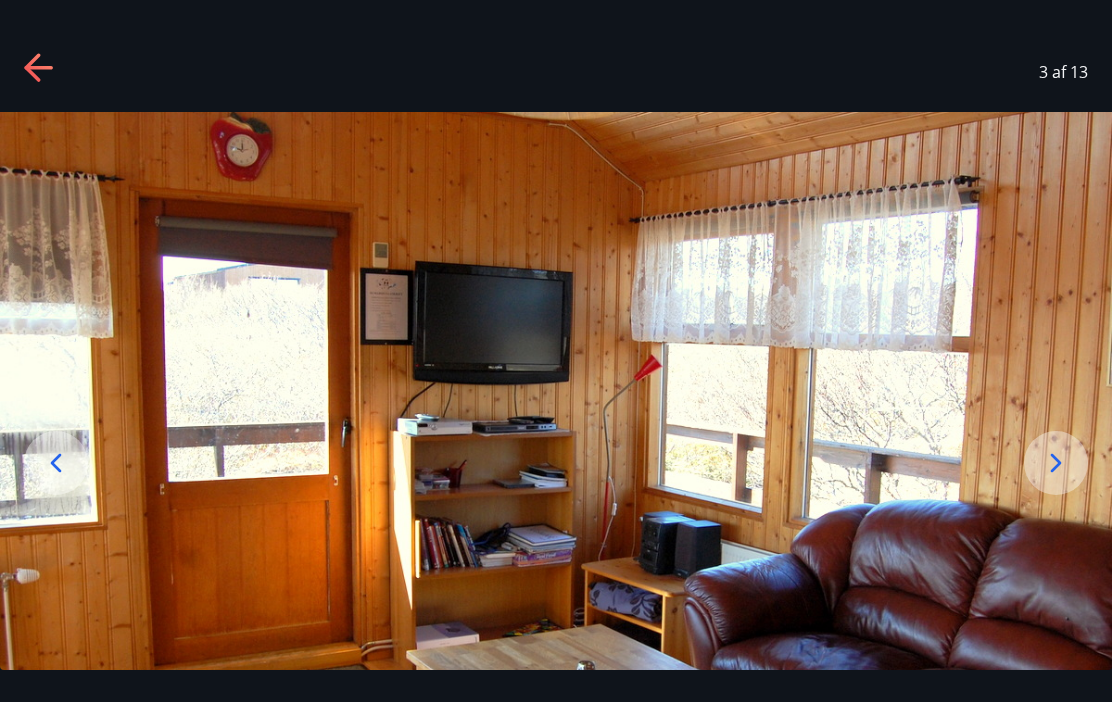 scroll, scrollTop: 0, scrollLeft: 0, axis: both 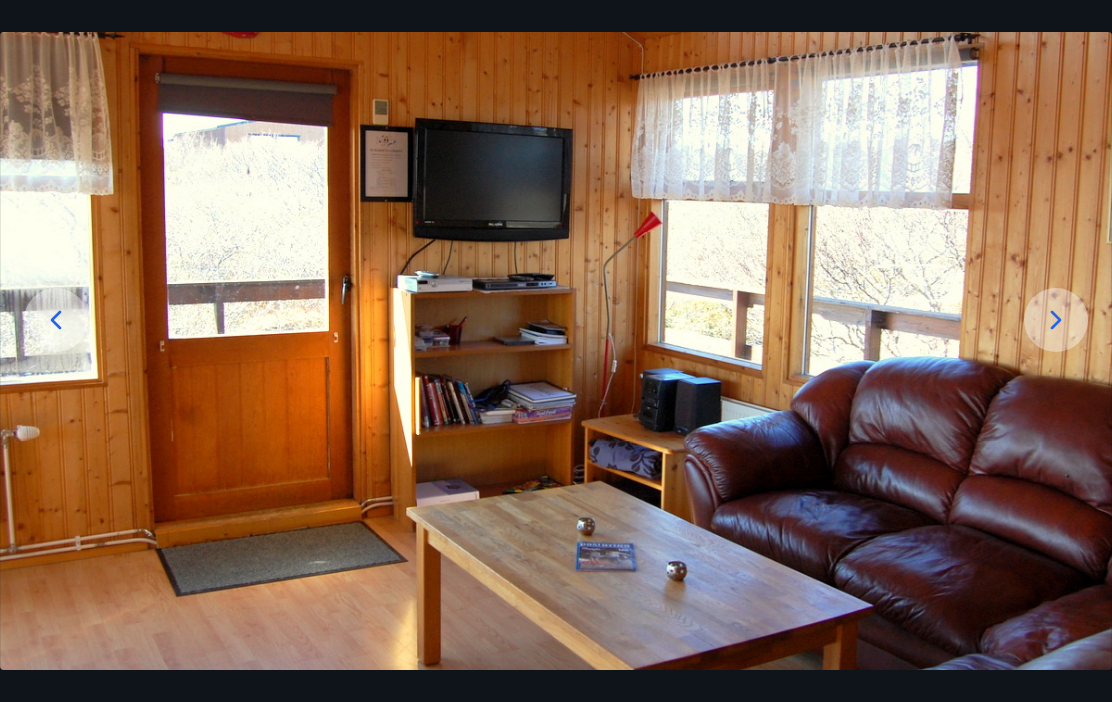 click 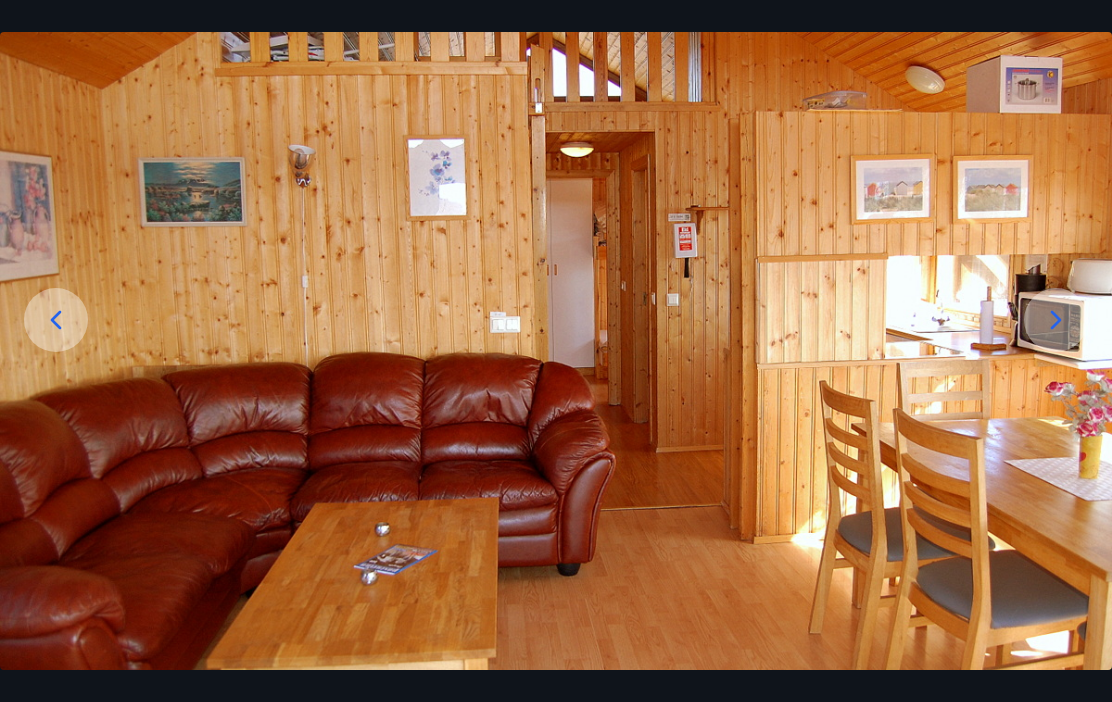 click 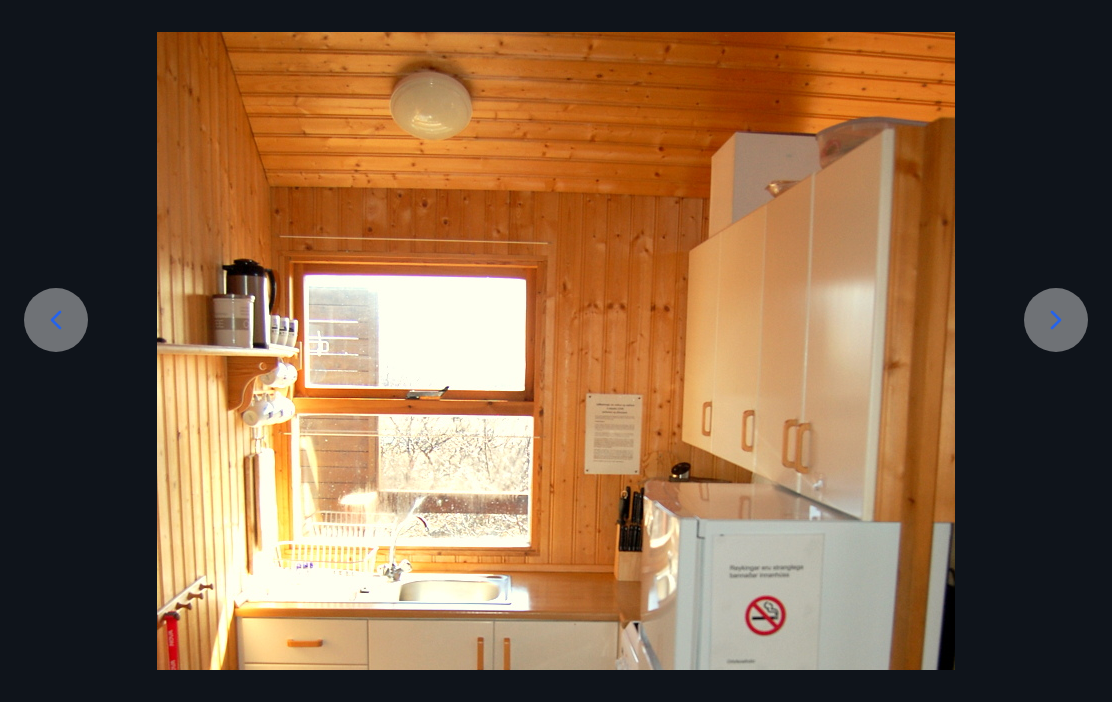 click 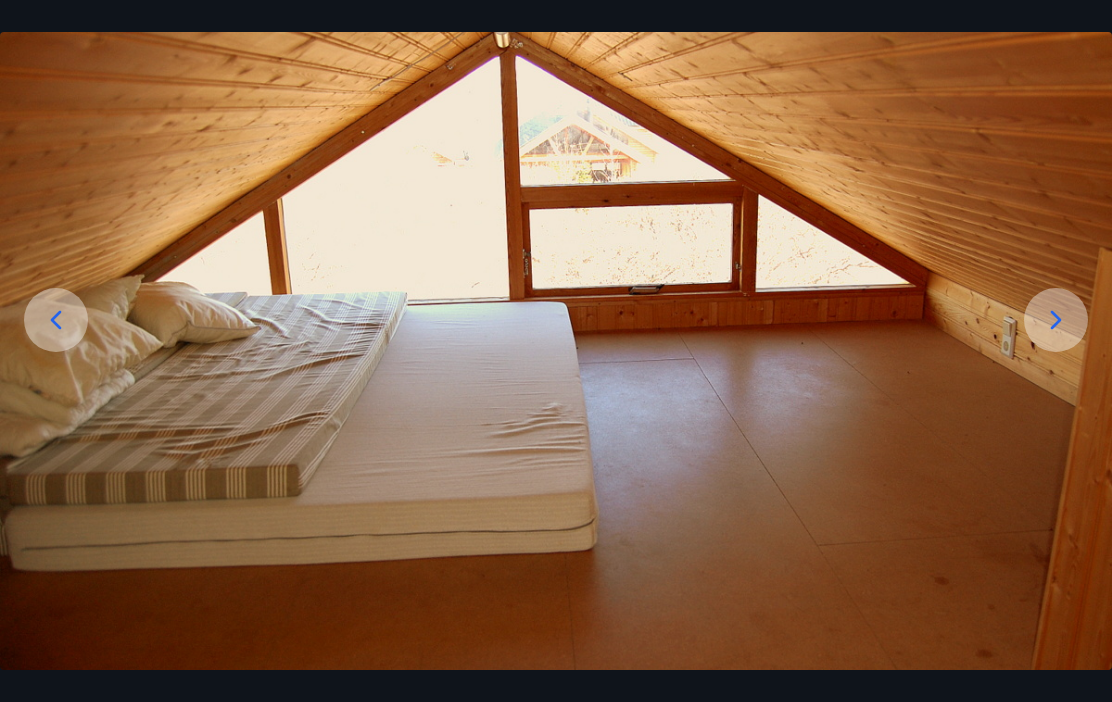 click 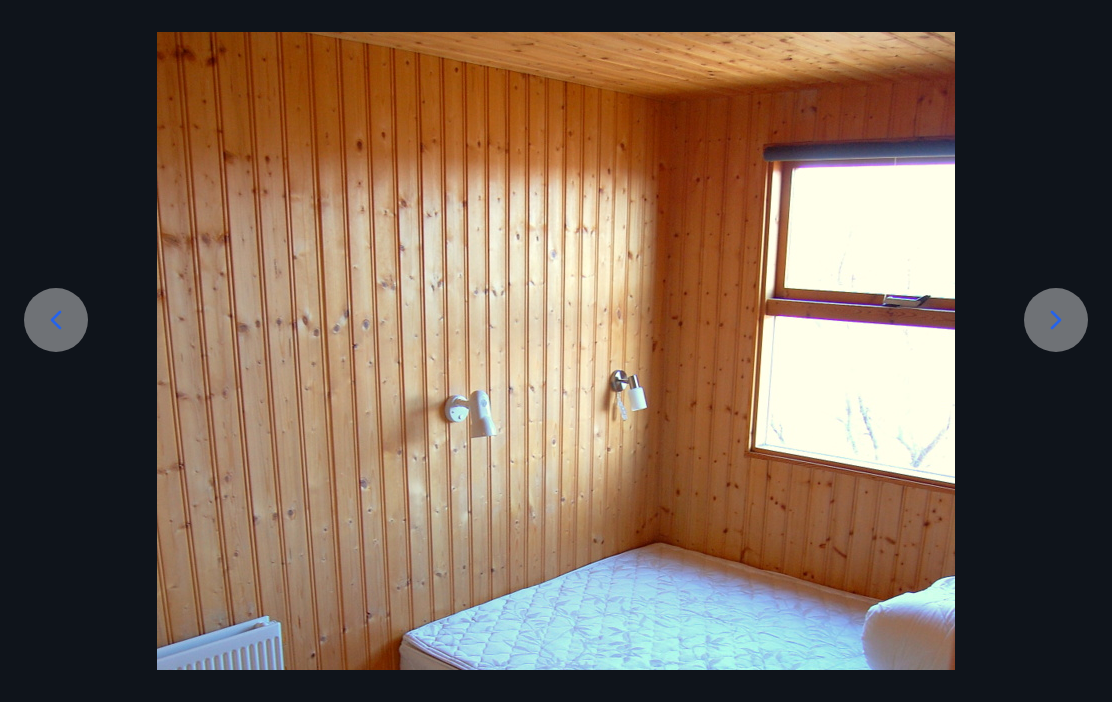 click 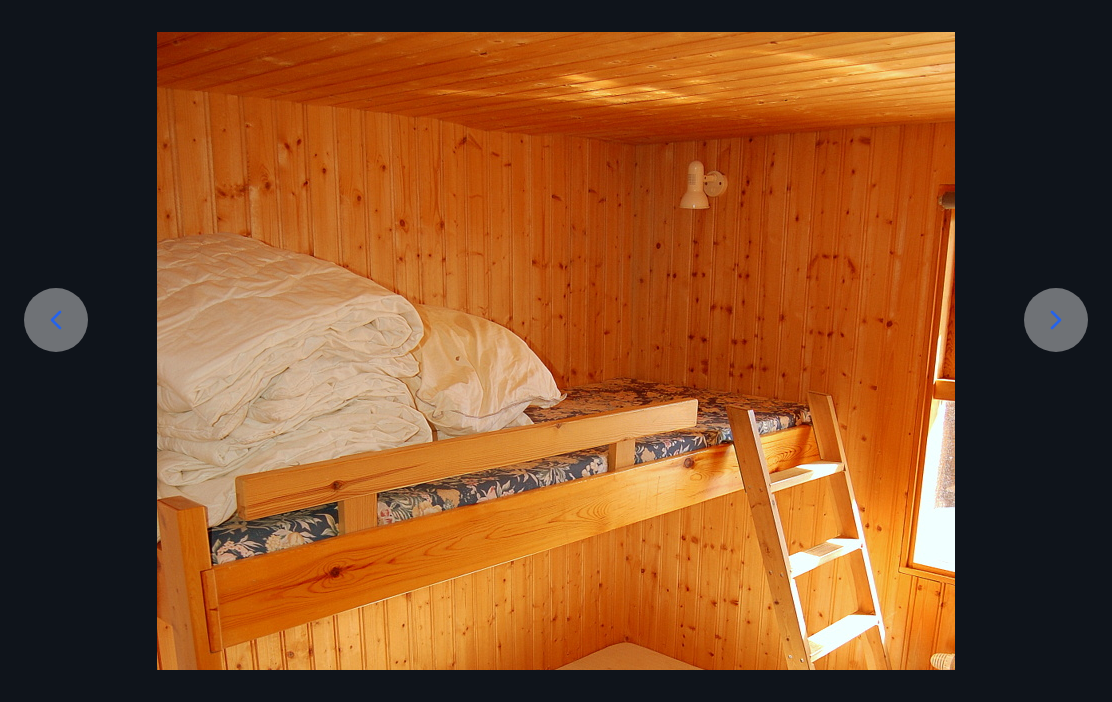 click 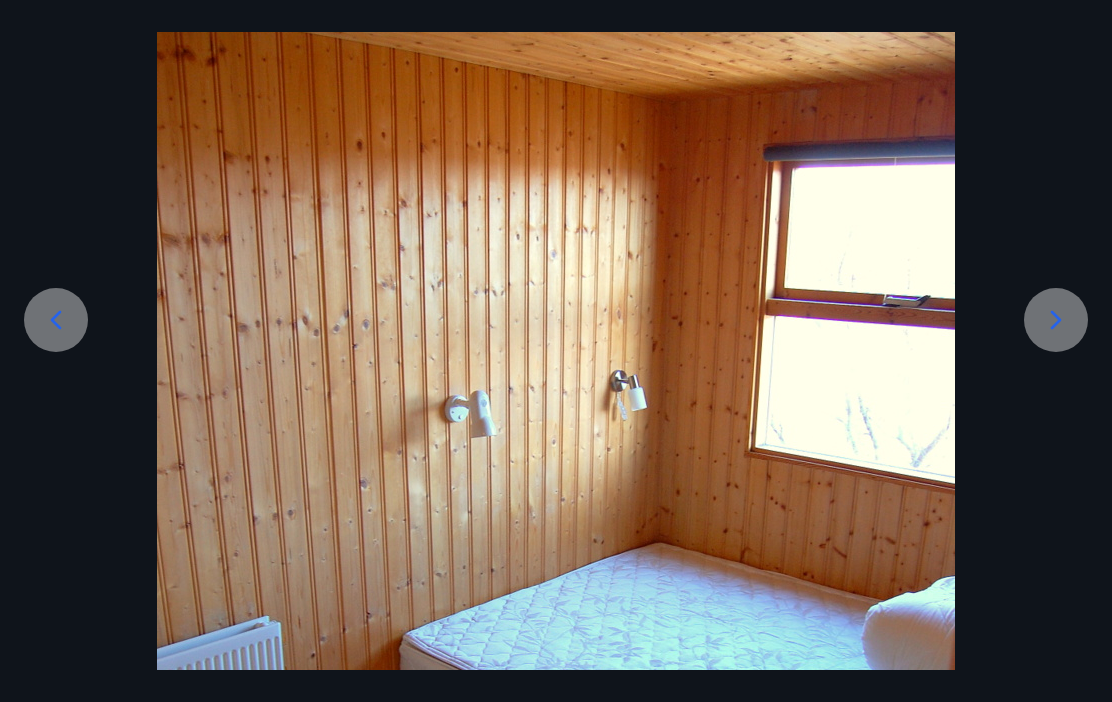 click 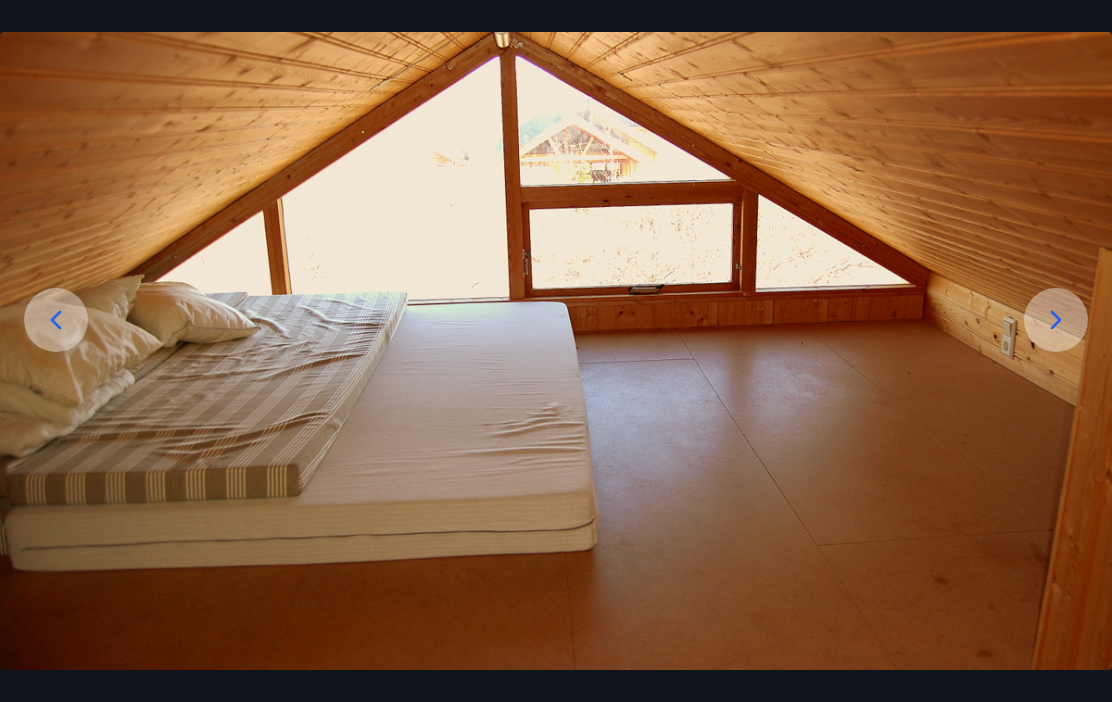 click 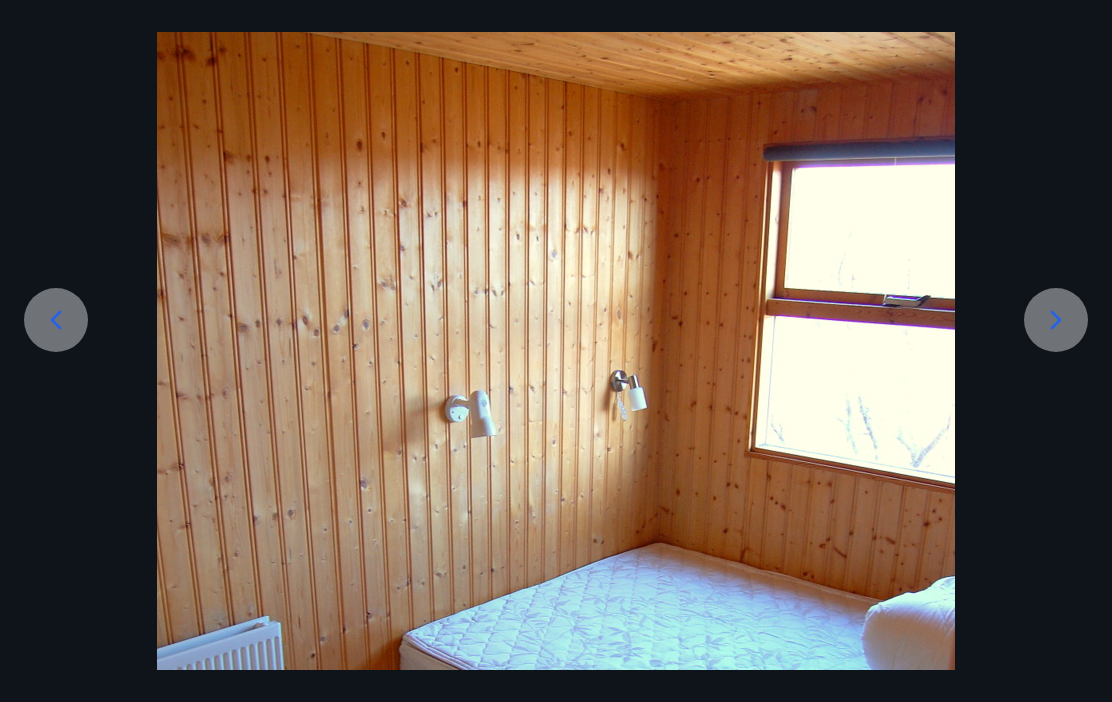 click 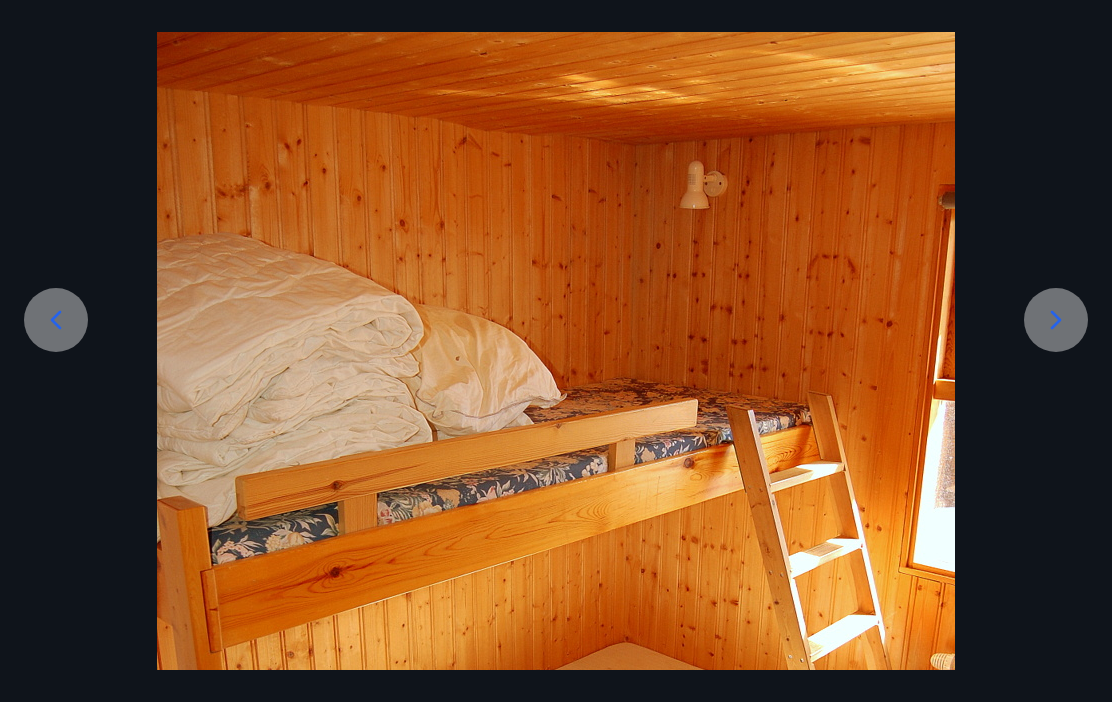 click 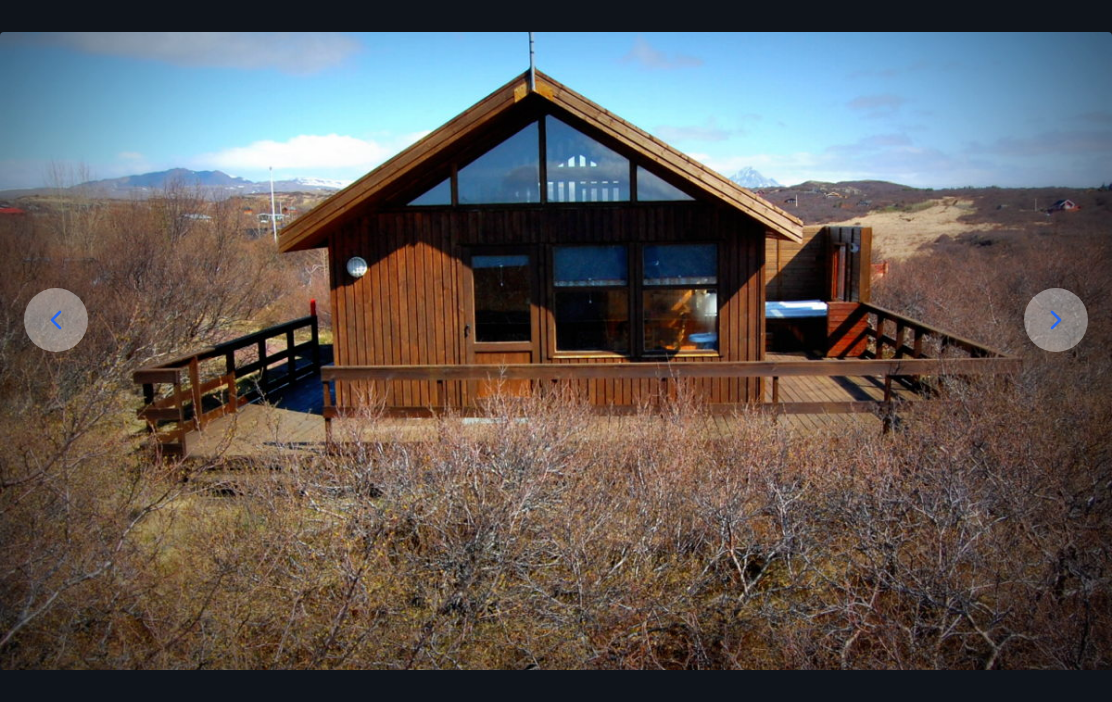 click at bounding box center [556, 340] 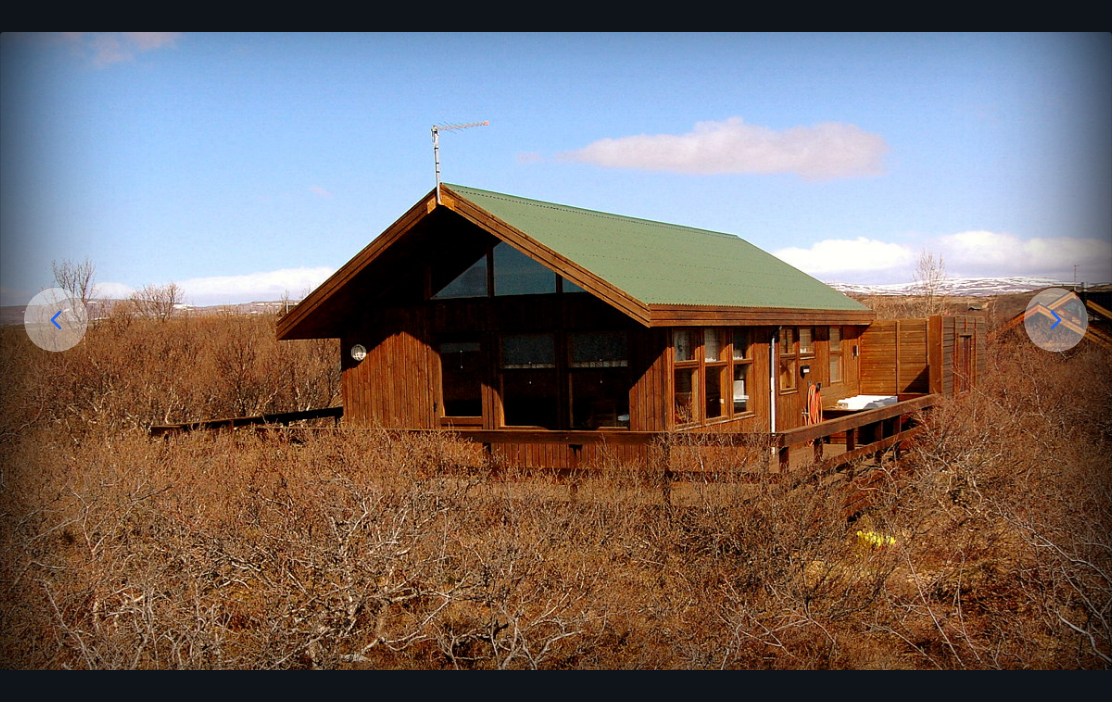 click 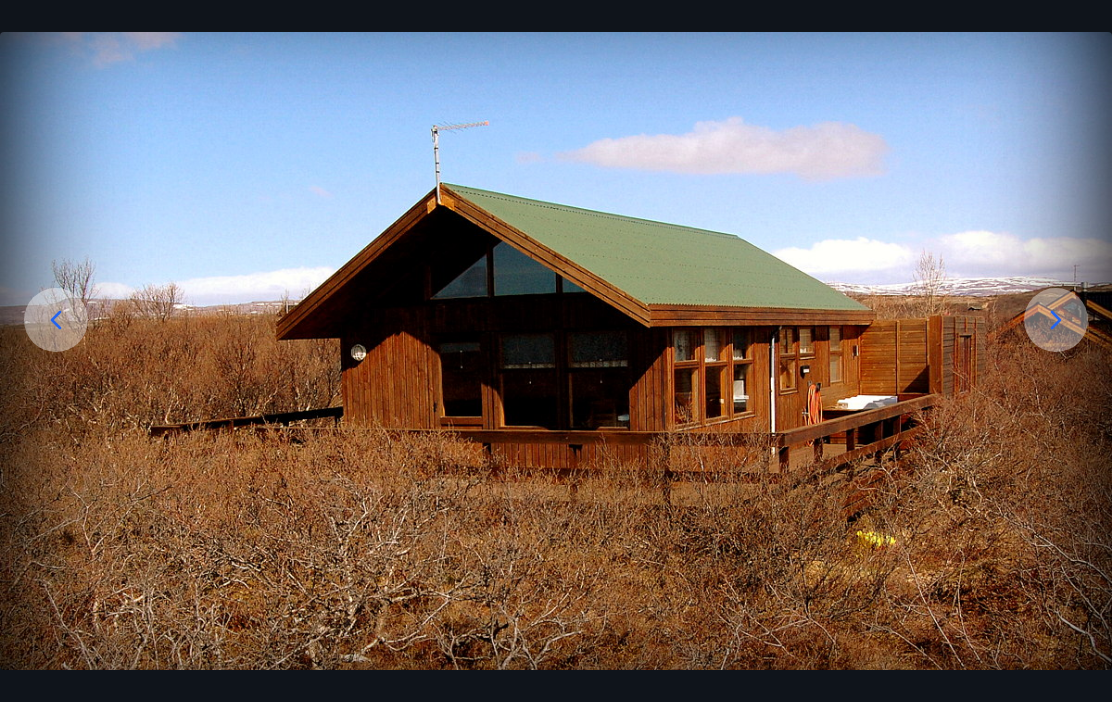 click 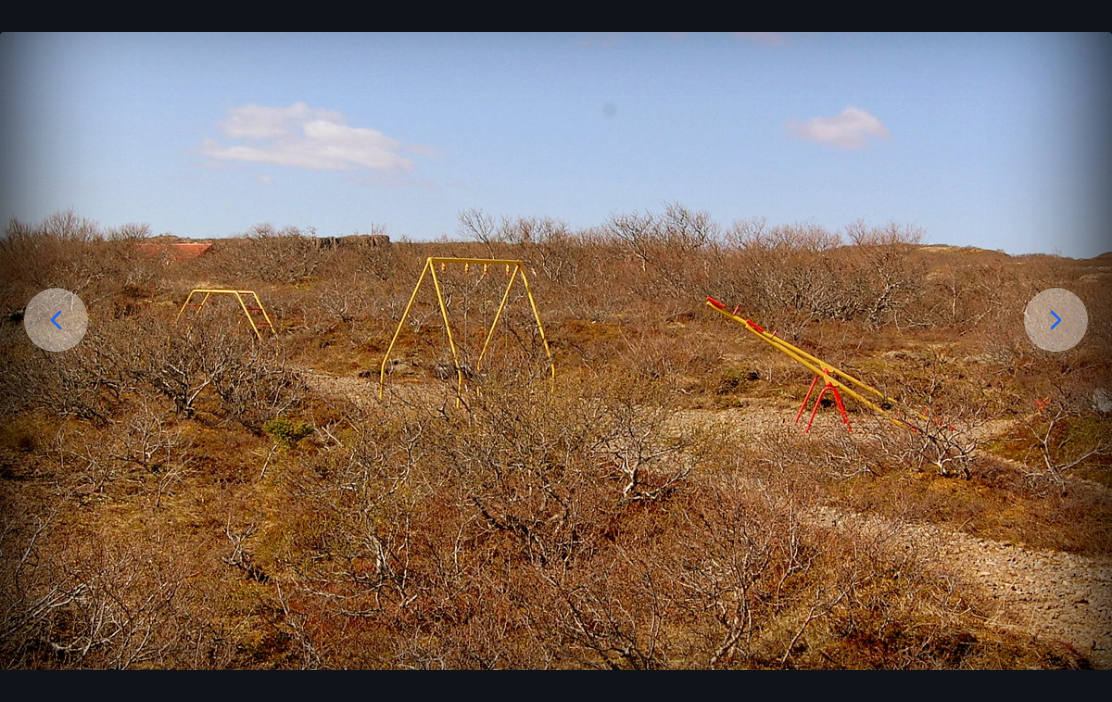 click 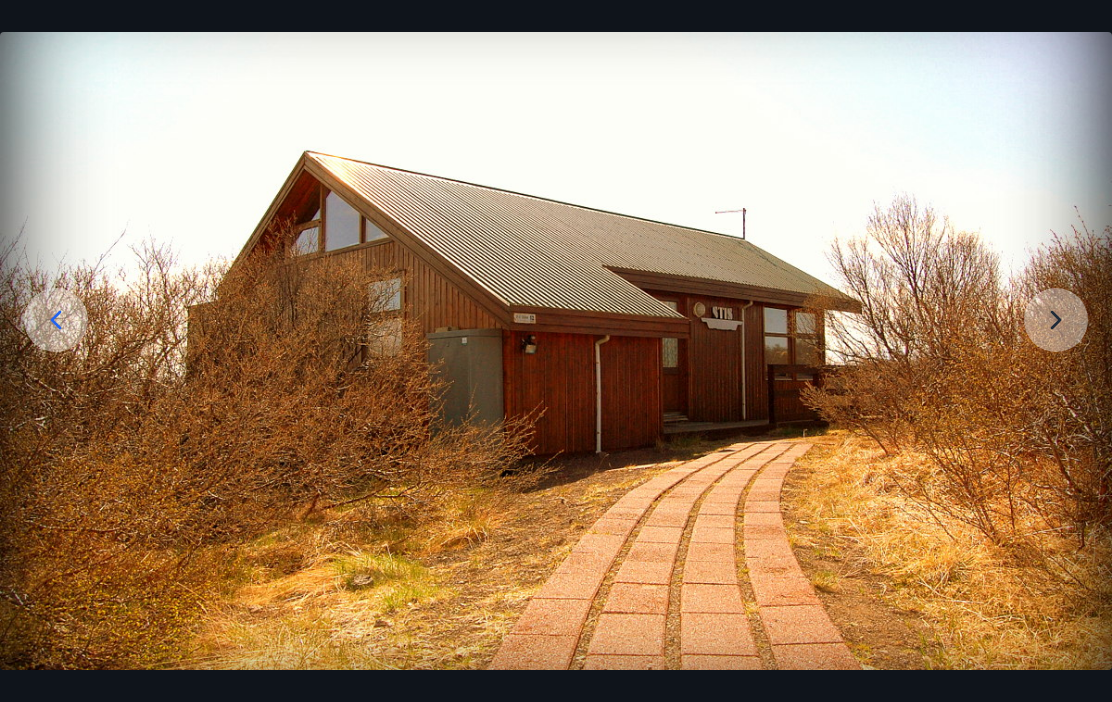 click at bounding box center (556, 338) 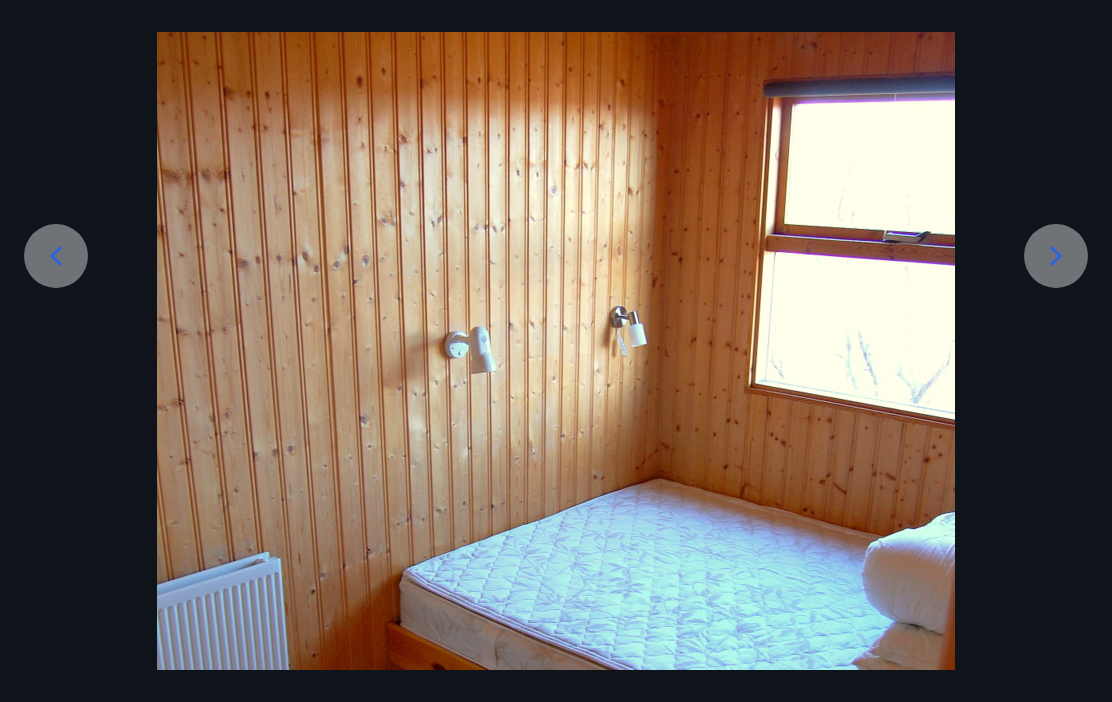 scroll, scrollTop: 212, scrollLeft: 0, axis: vertical 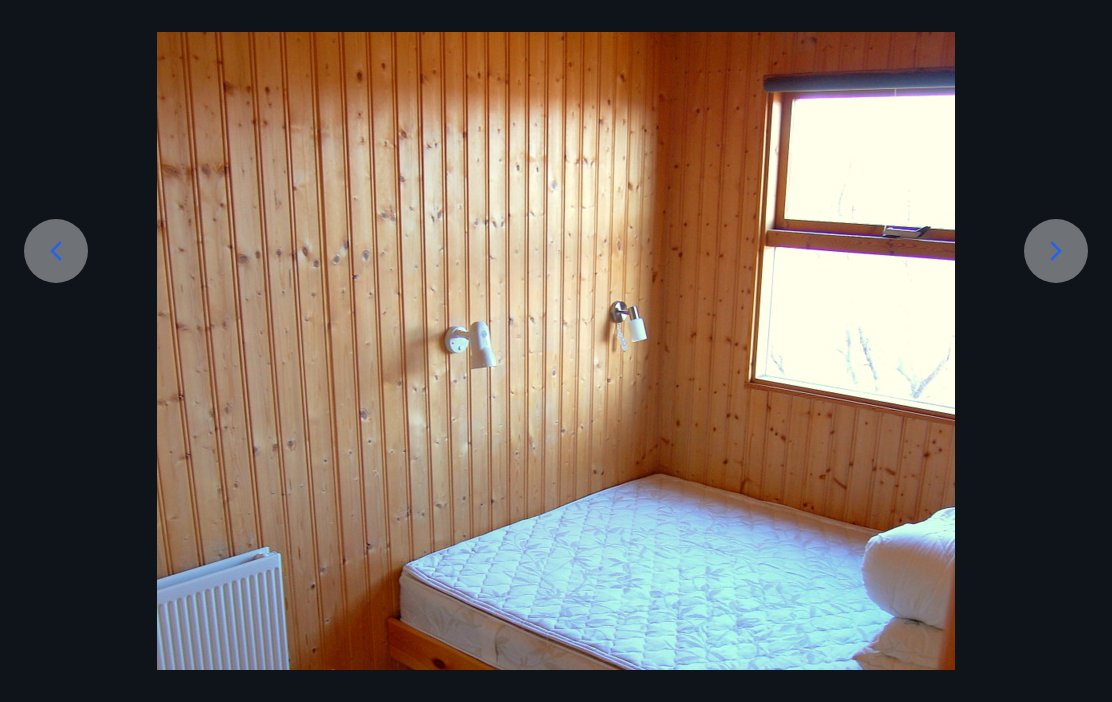 click 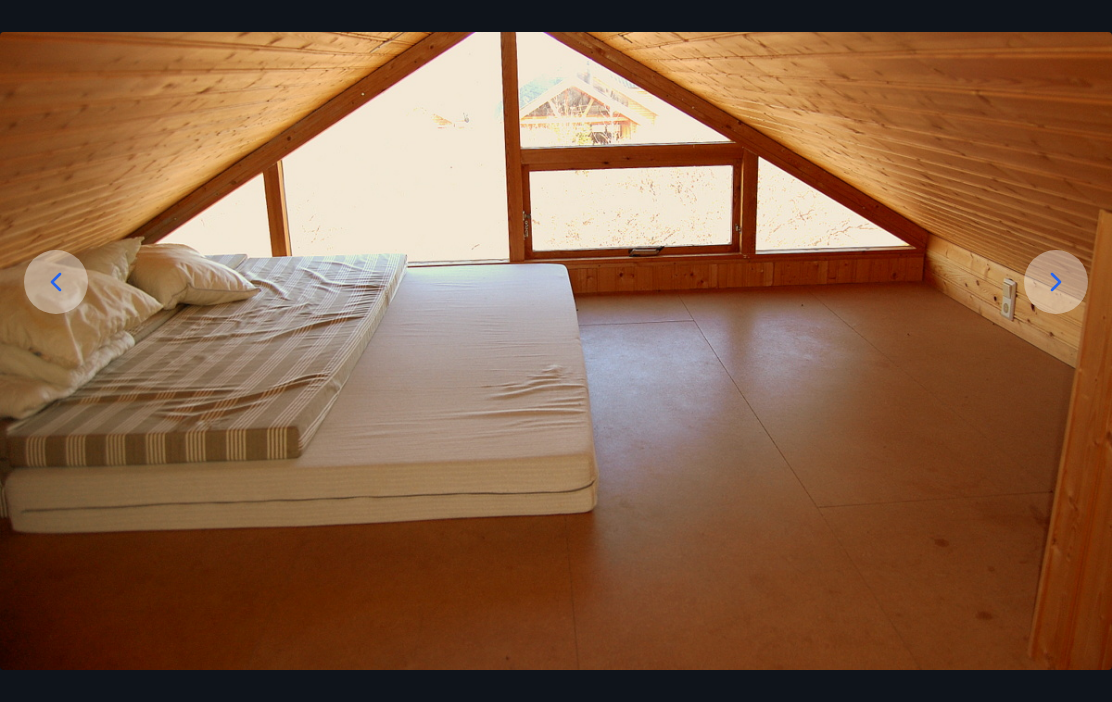 scroll, scrollTop: 181, scrollLeft: 0, axis: vertical 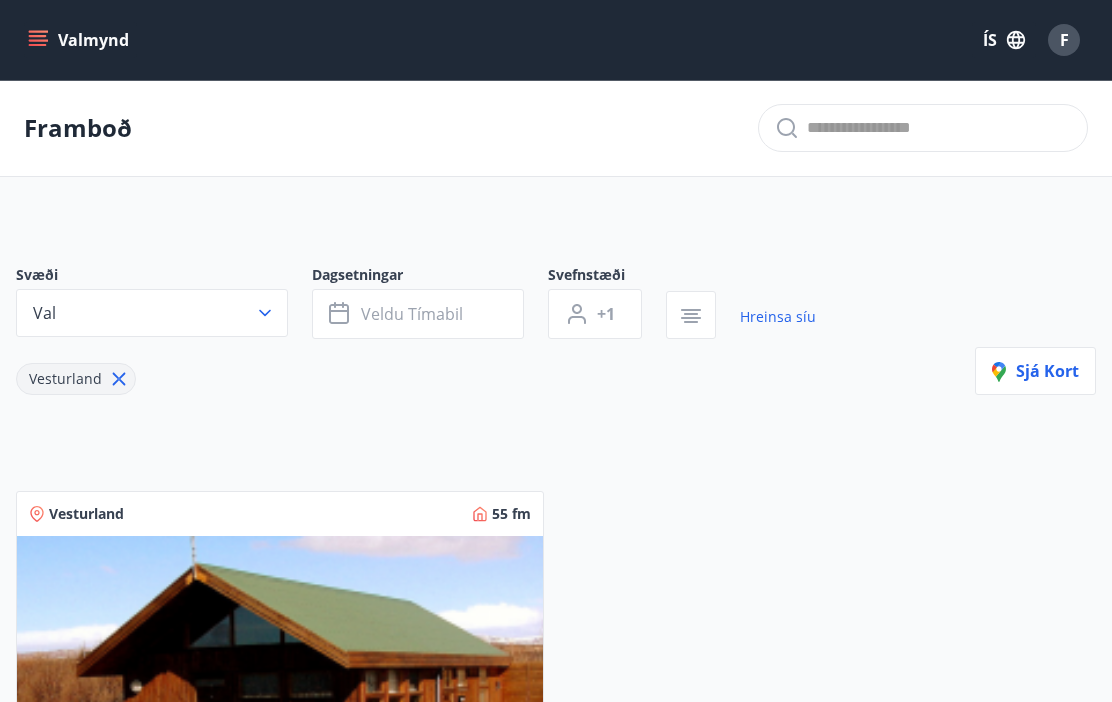 click on "Sjá kort" at bounding box center (1035, 371) 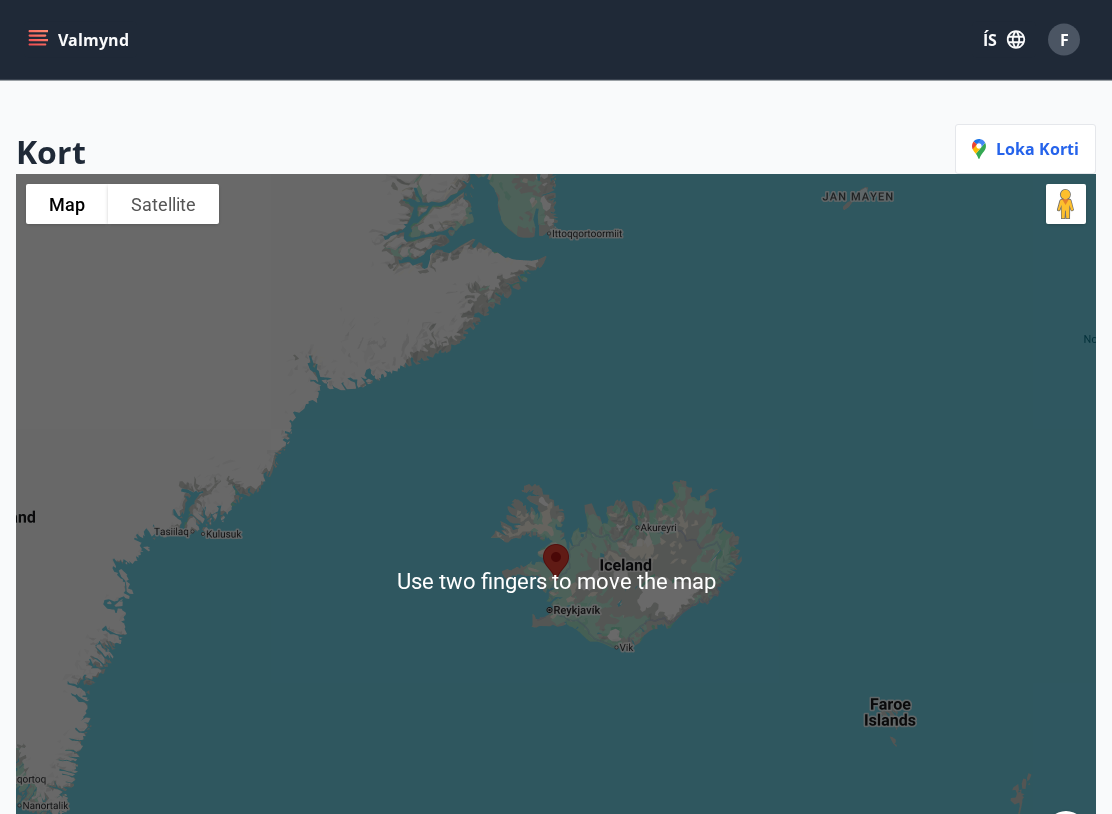 scroll, scrollTop: 114, scrollLeft: 0, axis: vertical 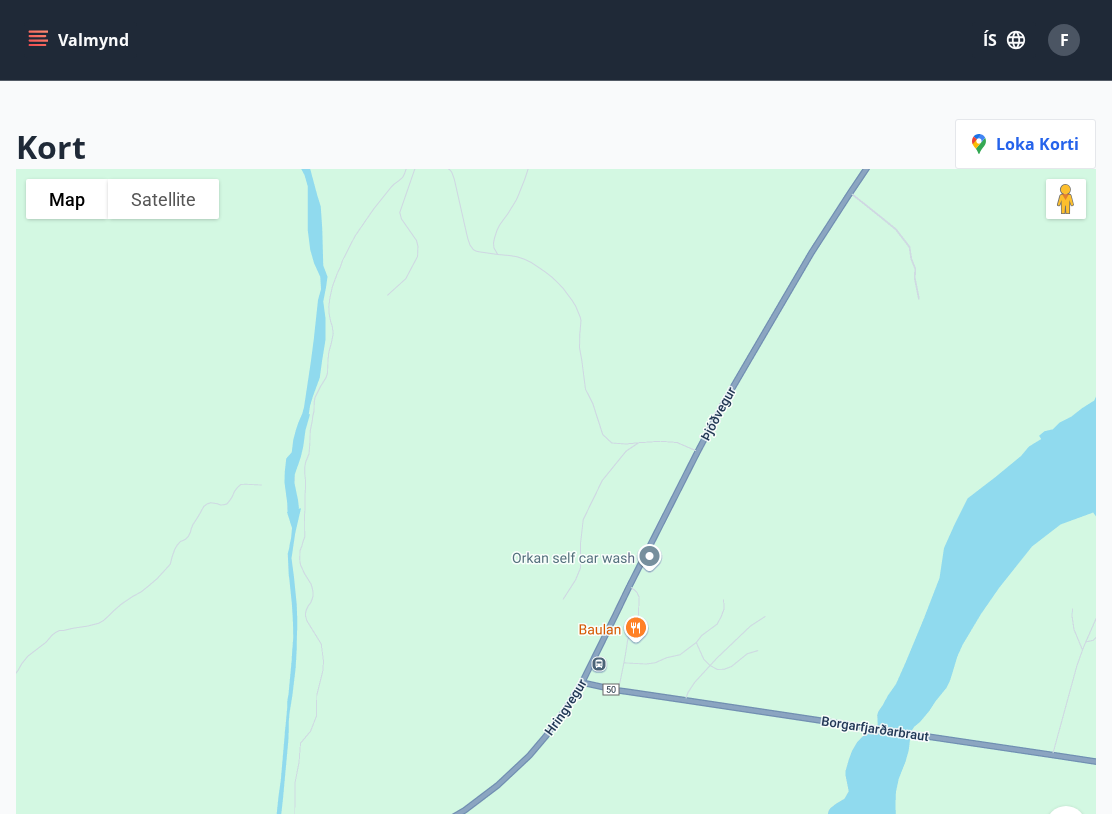 click on "No data available." at bounding box center [556, 576] 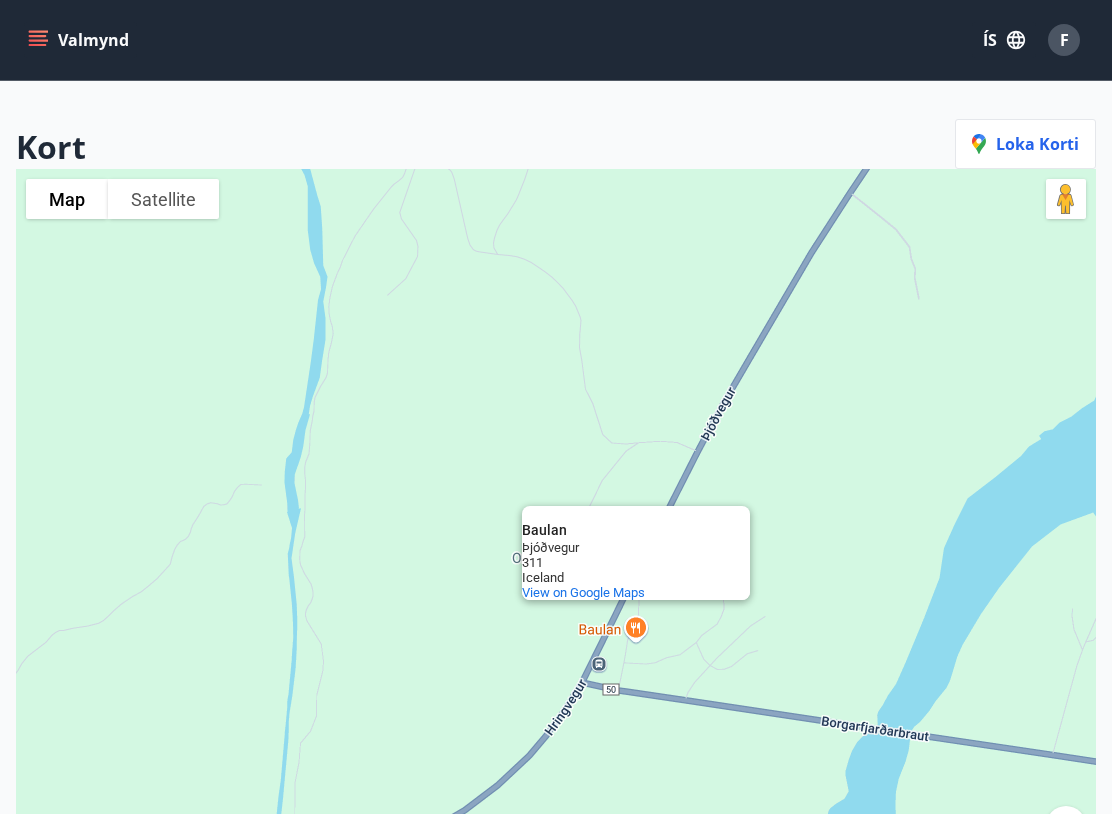 click on "No data available.     [BRAND]                     [BRAND]                 [STREET] [POSTAL_CODE] [COUNTRY]             View on Google Maps" at bounding box center (556, 576) 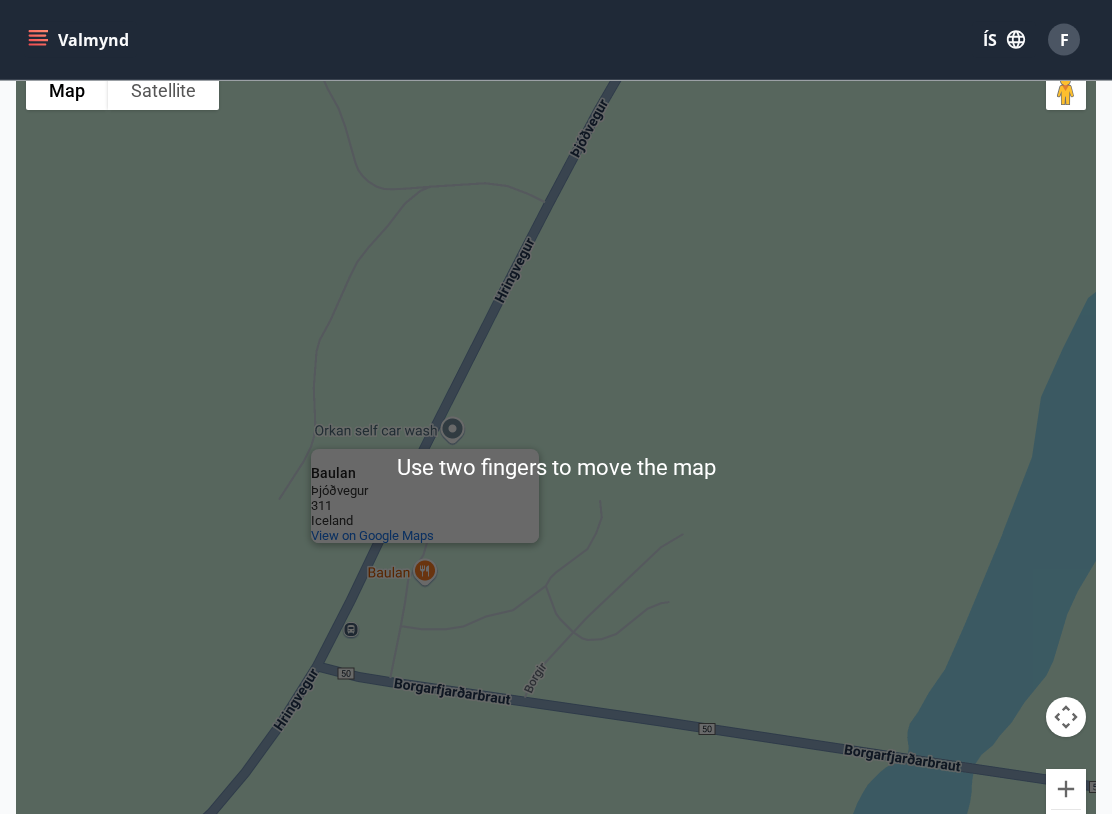 scroll, scrollTop: 225, scrollLeft: 0, axis: vertical 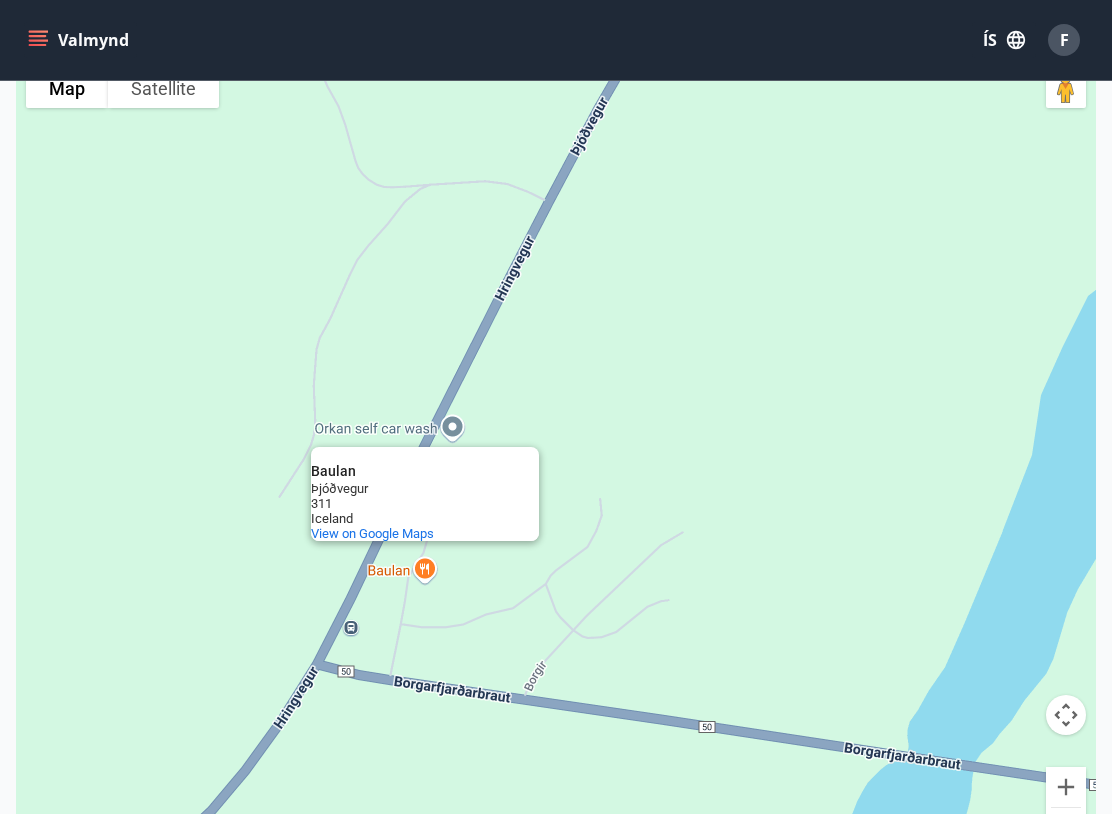 click on "No data available.     [BRAND]                     [BRAND]                 [STREET] [POSTAL_CODE] [COUNTRY]             View on Google Maps" at bounding box center [556, 465] 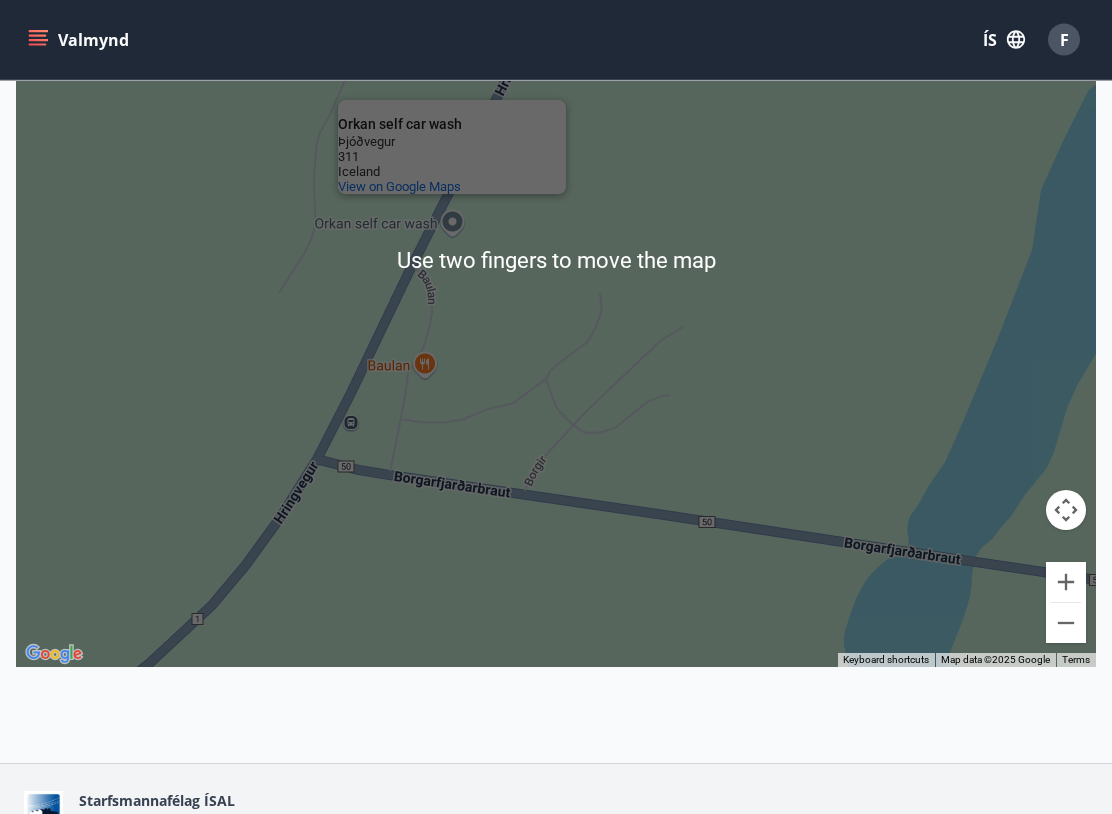 scroll, scrollTop: 424, scrollLeft: 0, axis: vertical 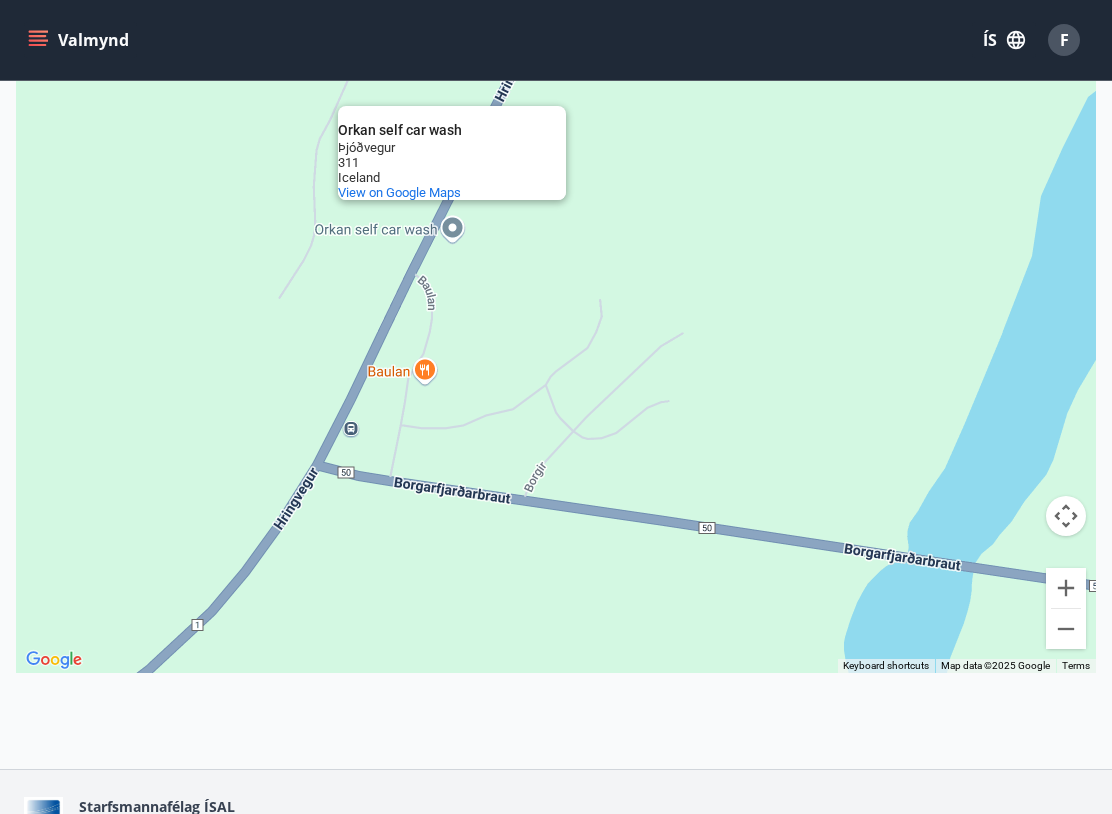 click on "No data available.     [BRAND] self car wash                     [BRAND] self car wash                 [STREET] [POSTAL_CODE] [COUNTRY]             View on Google Maps" at bounding box center [556, 266] 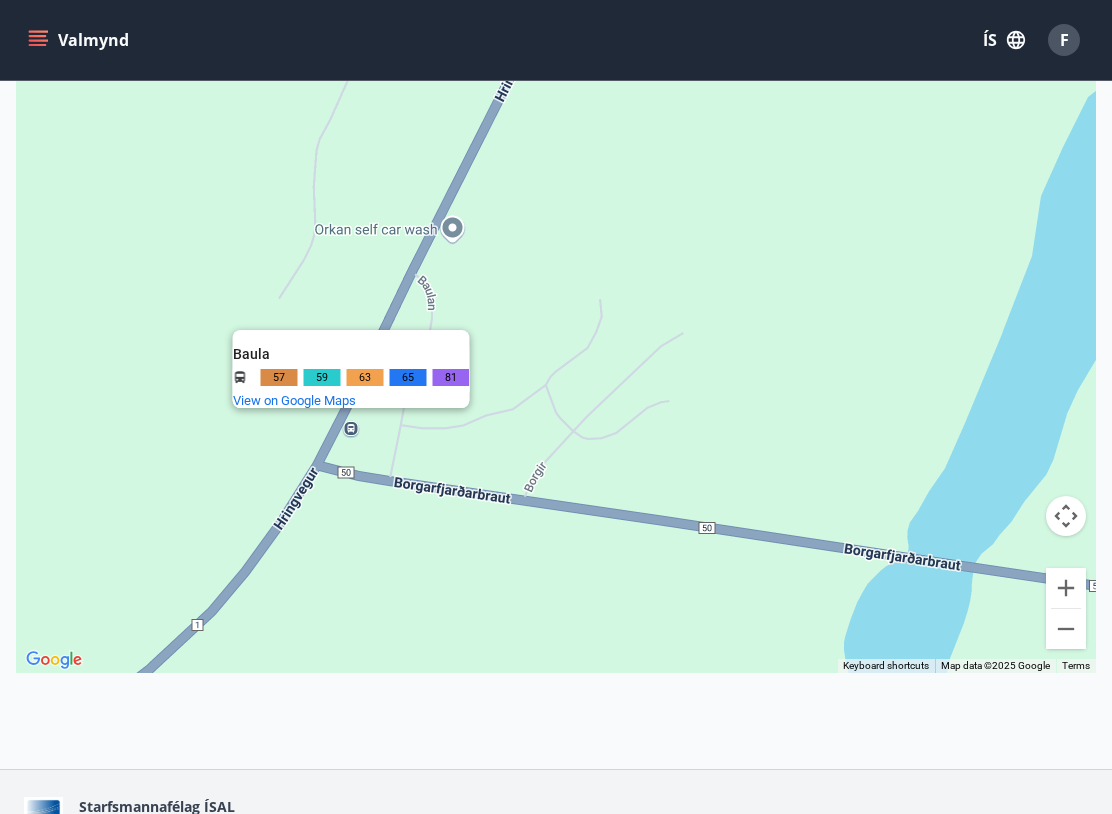 click on "No data available.     [BRAND] self car wash       [BRAND]               [BRAND] self car wash                 [STREET] [POSTAL_CODE] [COUNTRY]                   [BRAND]                       57         59         63         65         81         and   more.             View on Google Maps" at bounding box center [556, 266] 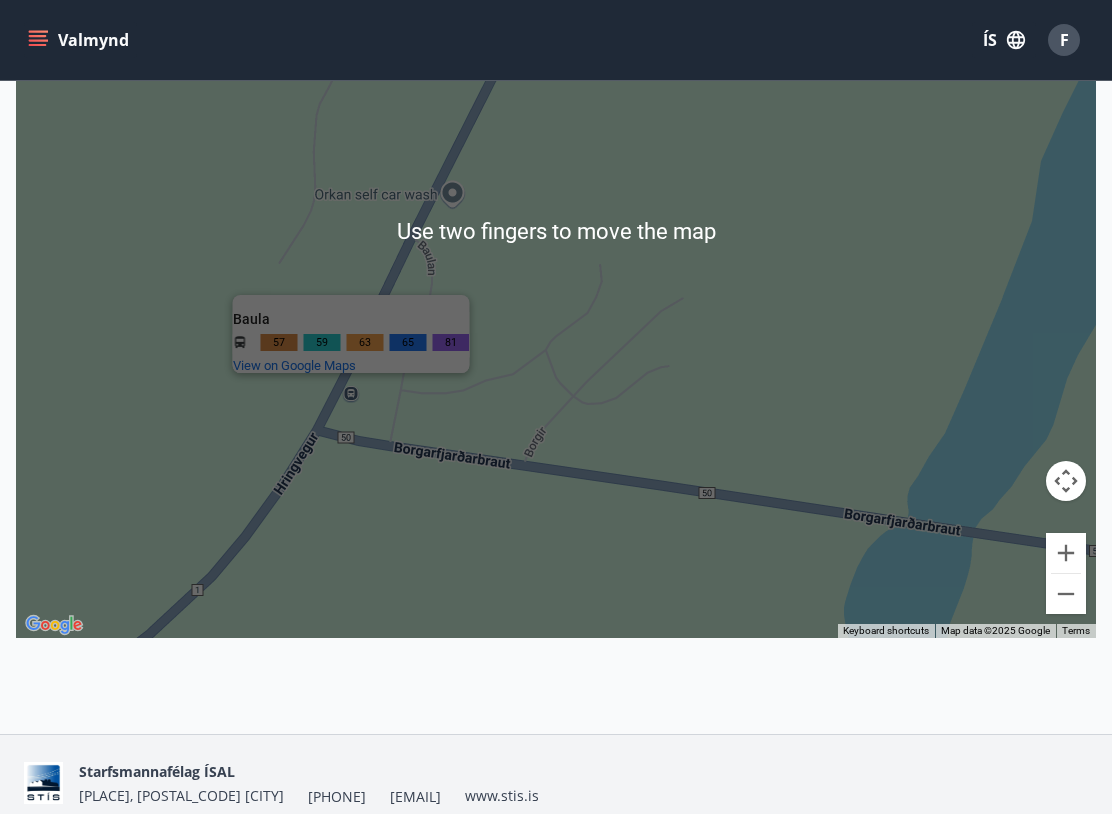 scroll, scrollTop: 471, scrollLeft: 0, axis: vertical 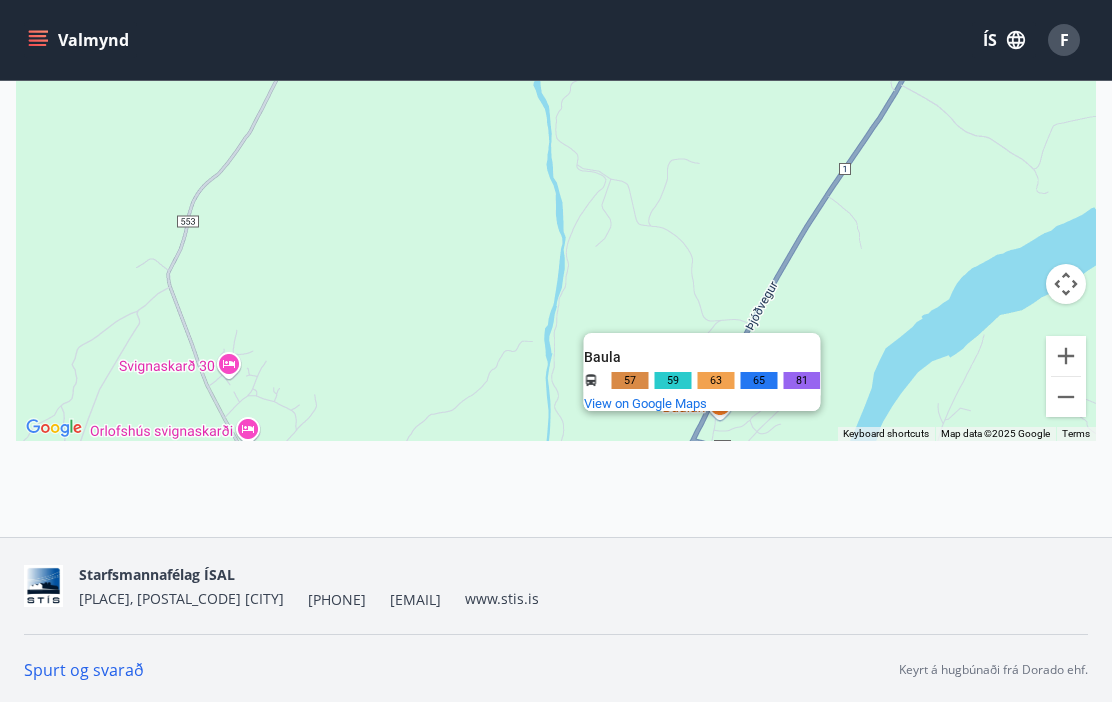 click at bounding box center (1066, 397) 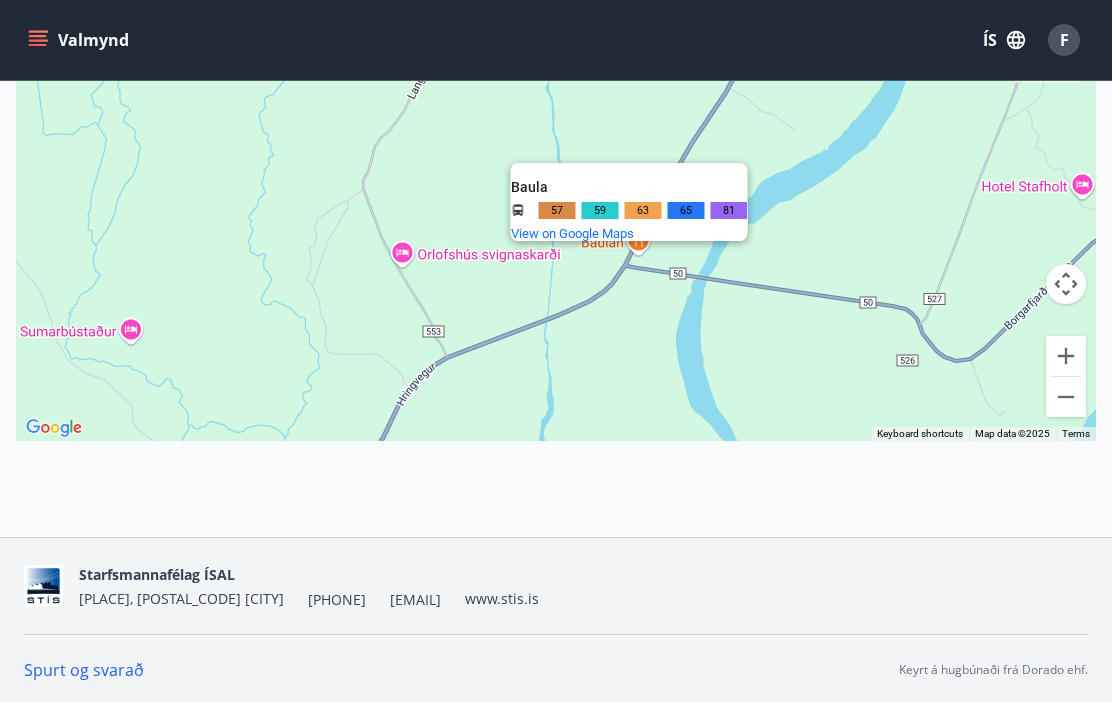 click at bounding box center (1066, 397) 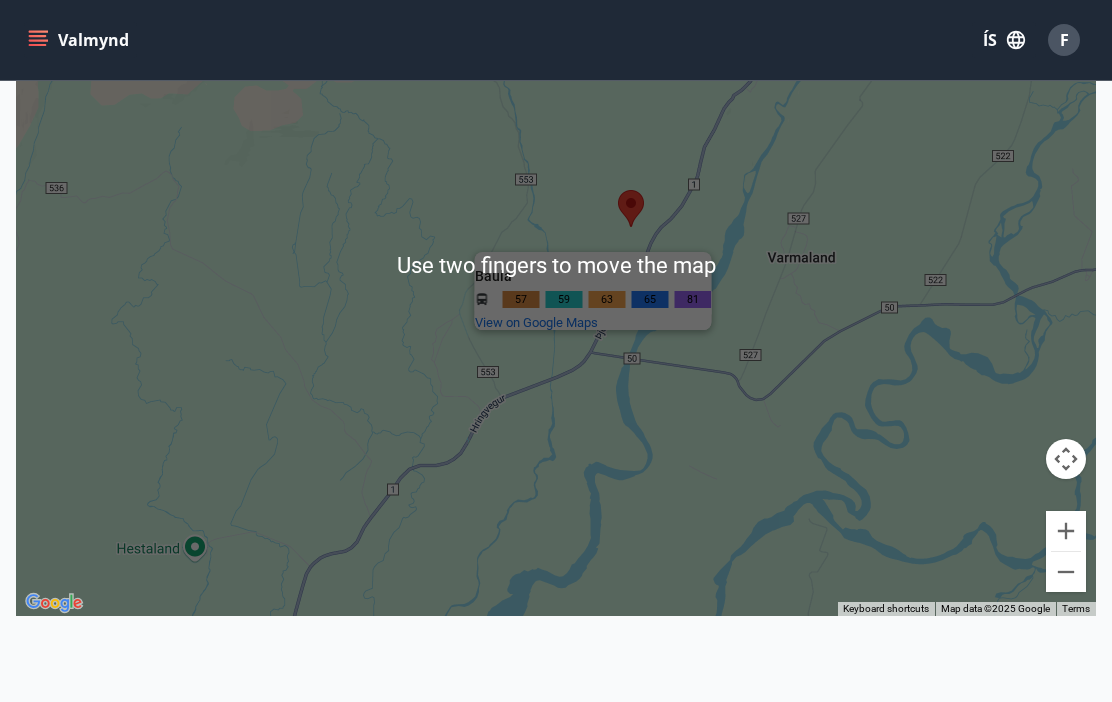 scroll, scrollTop: 365, scrollLeft: 0, axis: vertical 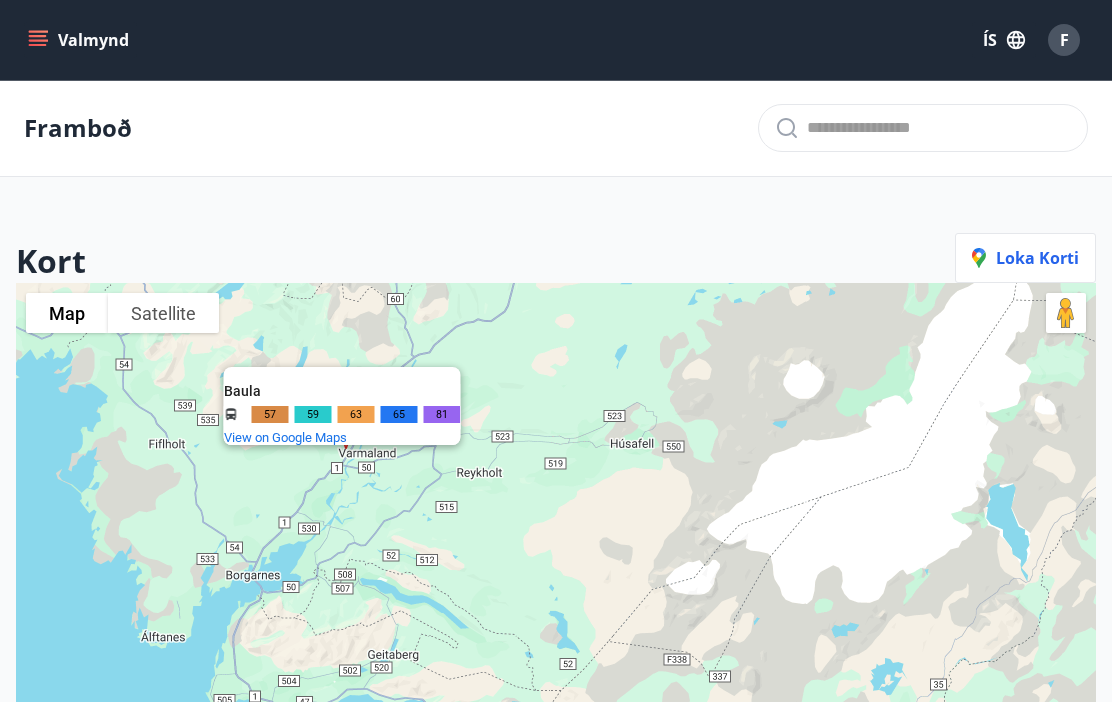 click on "No data available.     [BRAND] self car wash       [BRAND]               [BRAND] self car wash                 [STREET] [POSTAL_CODE] [COUNTRY]                   [BRAND]                       57         59         63         65         81         and   more.             View on Google Maps" at bounding box center [556, 634] 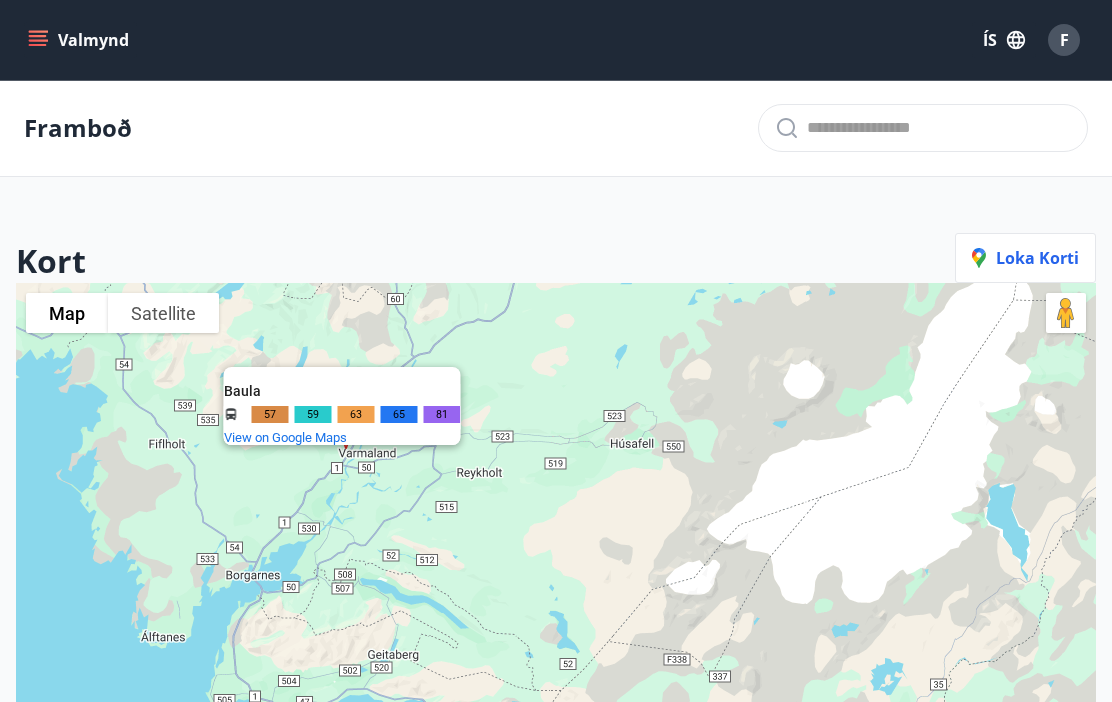click on "Baula" at bounding box center (342, 395) 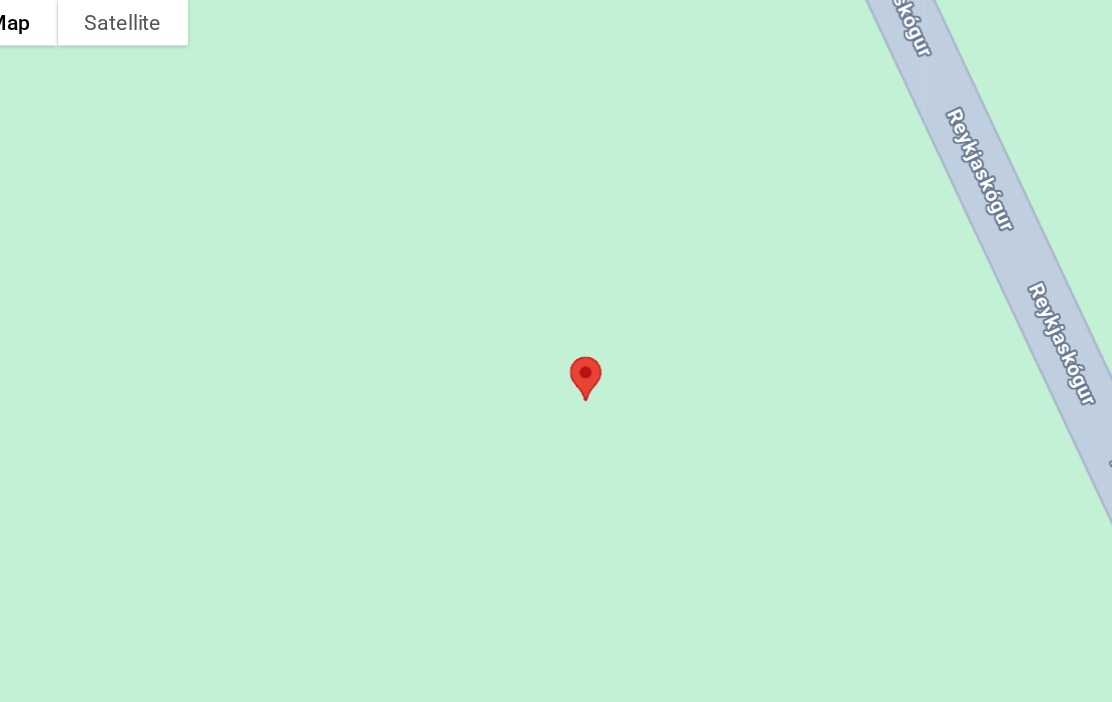 scroll, scrollTop: 189, scrollLeft: 0, axis: vertical 